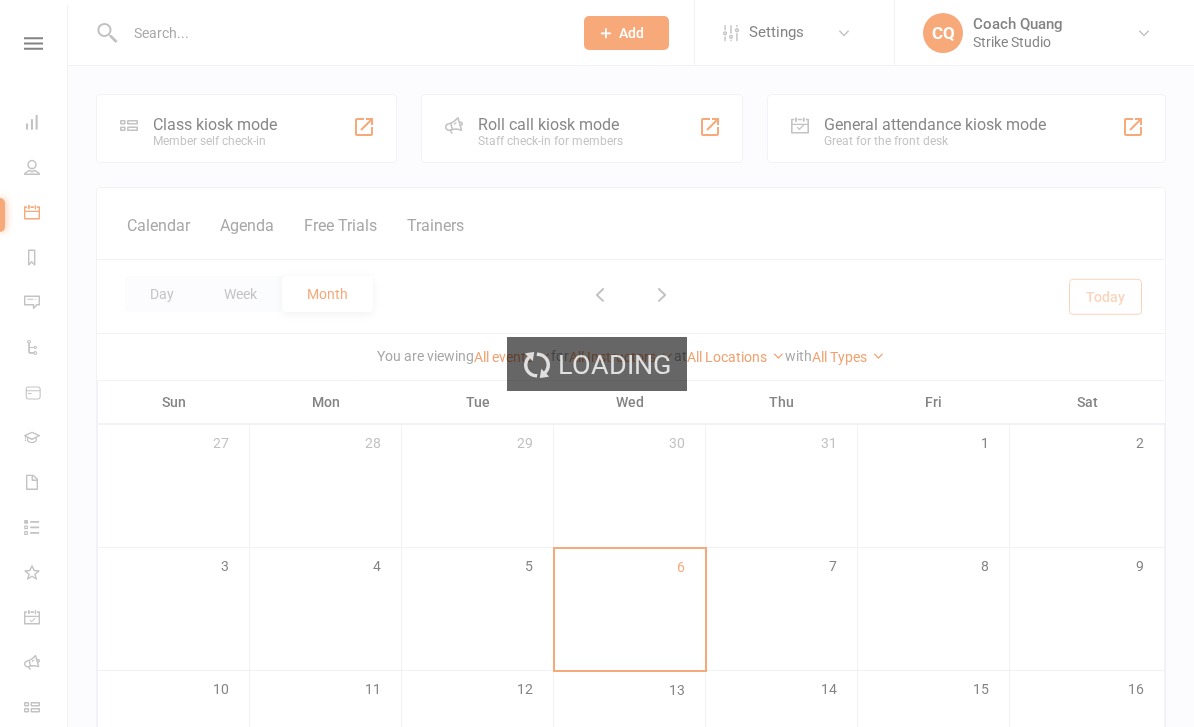 scroll, scrollTop: 405, scrollLeft: 0, axis: vertical 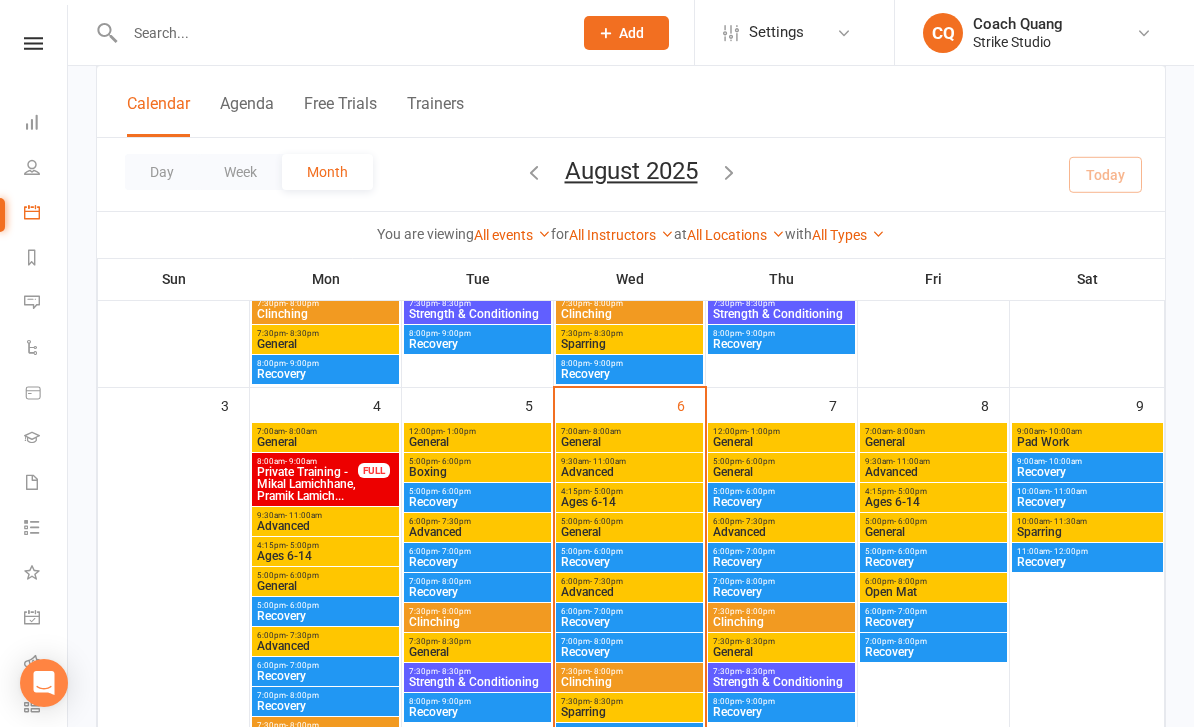 click at bounding box center (338, 33) 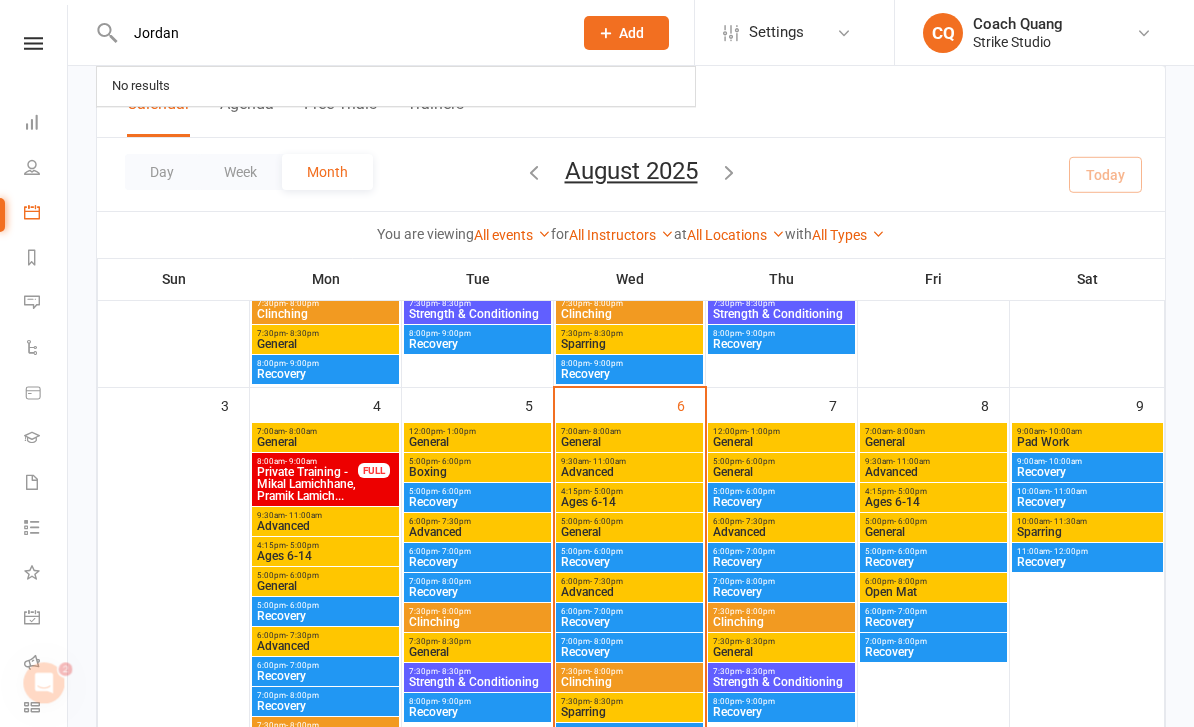 scroll, scrollTop: 0, scrollLeft: 0, axis: both 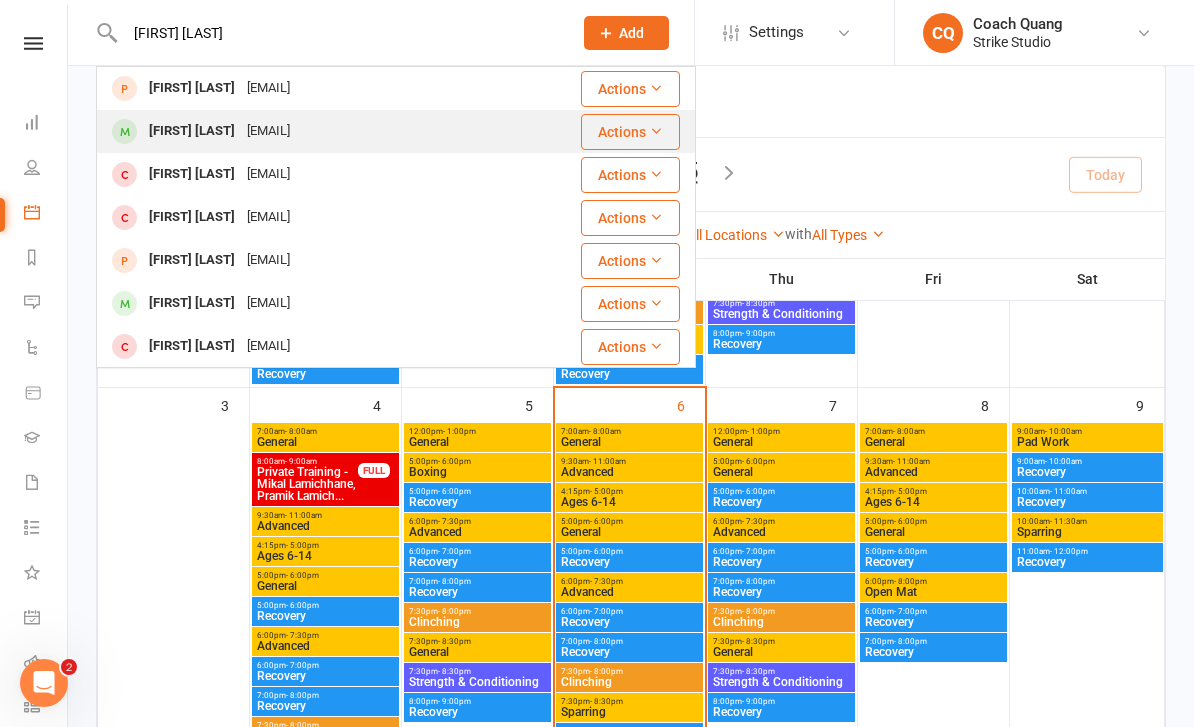 type on "Jordan D" 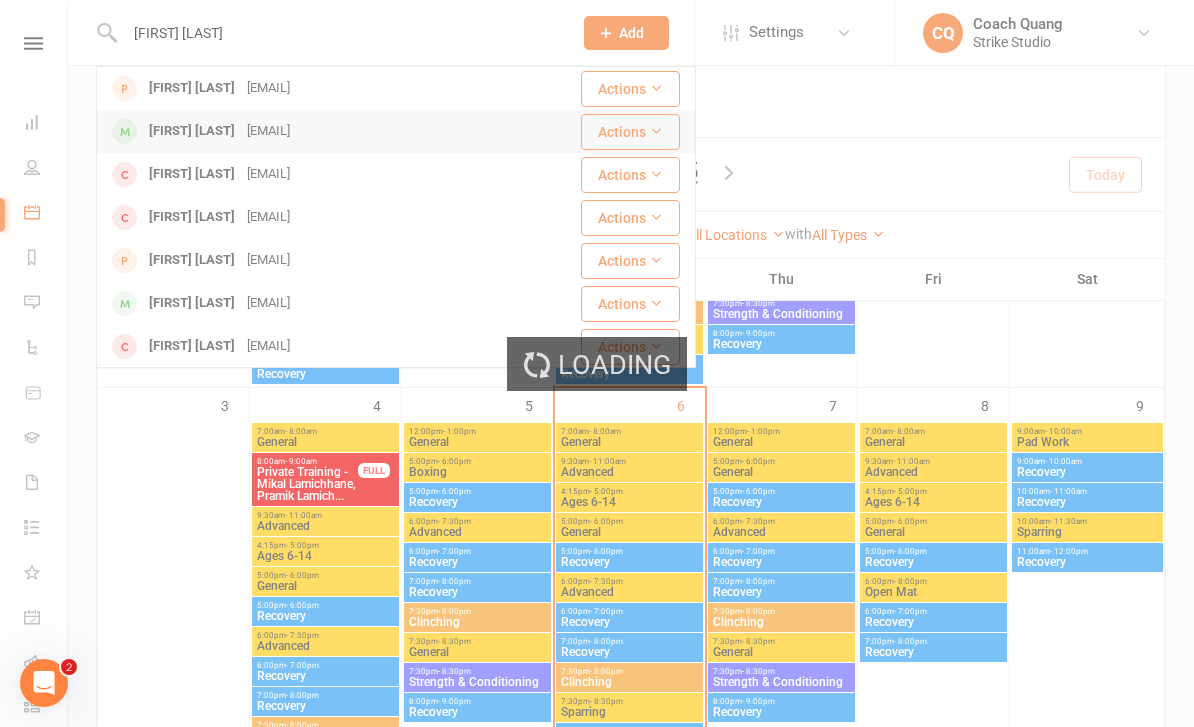 type 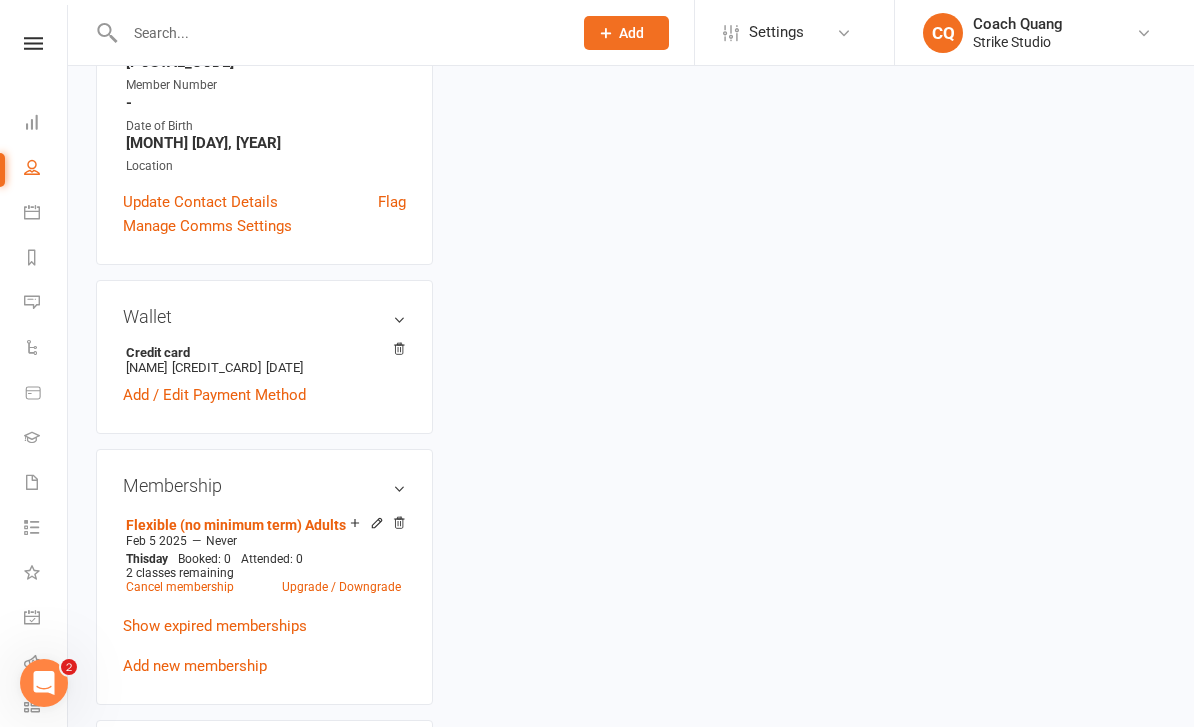 scroll, scrollTop: 0, scrollLeft: 0, axis: both 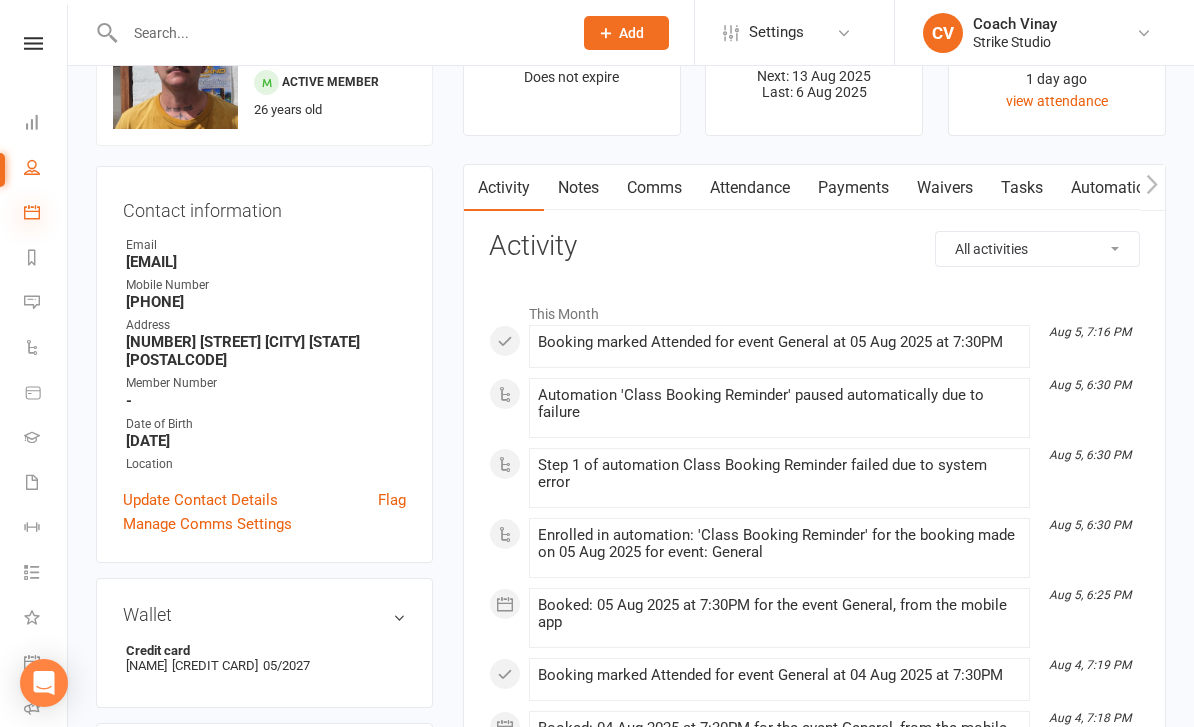 click at bounding box center [32, 212] 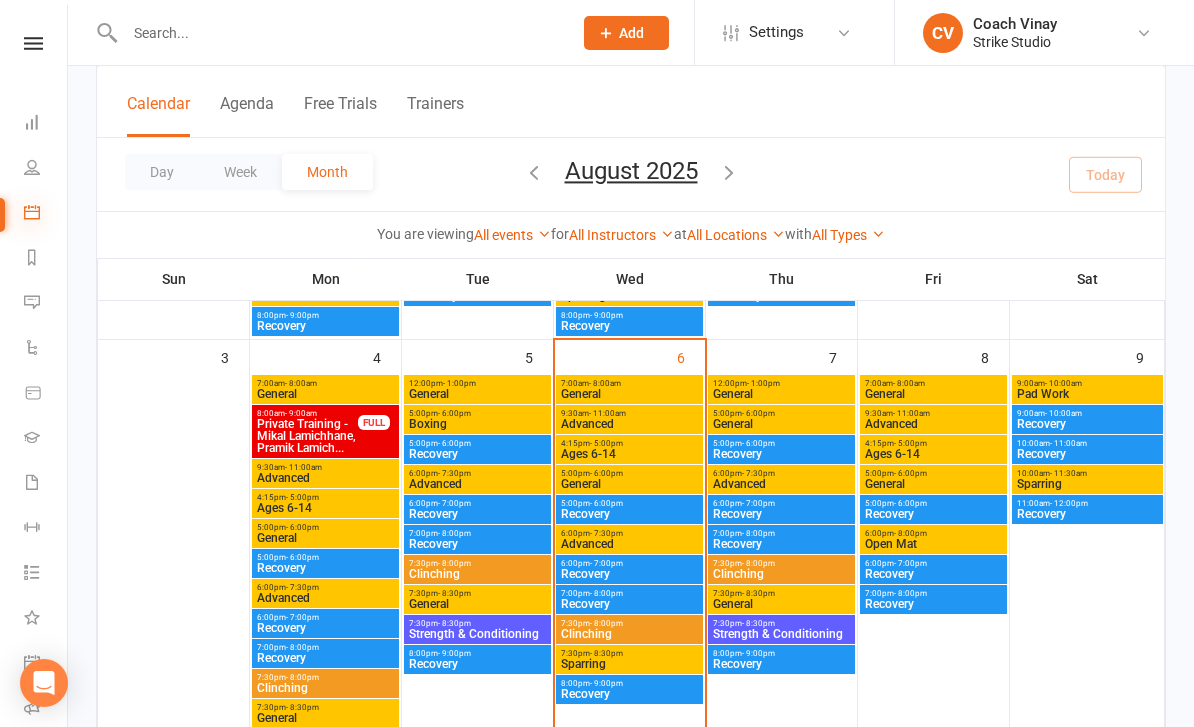 scroll, scrollTop: 447, scrollLeft: 0, axis: vertical 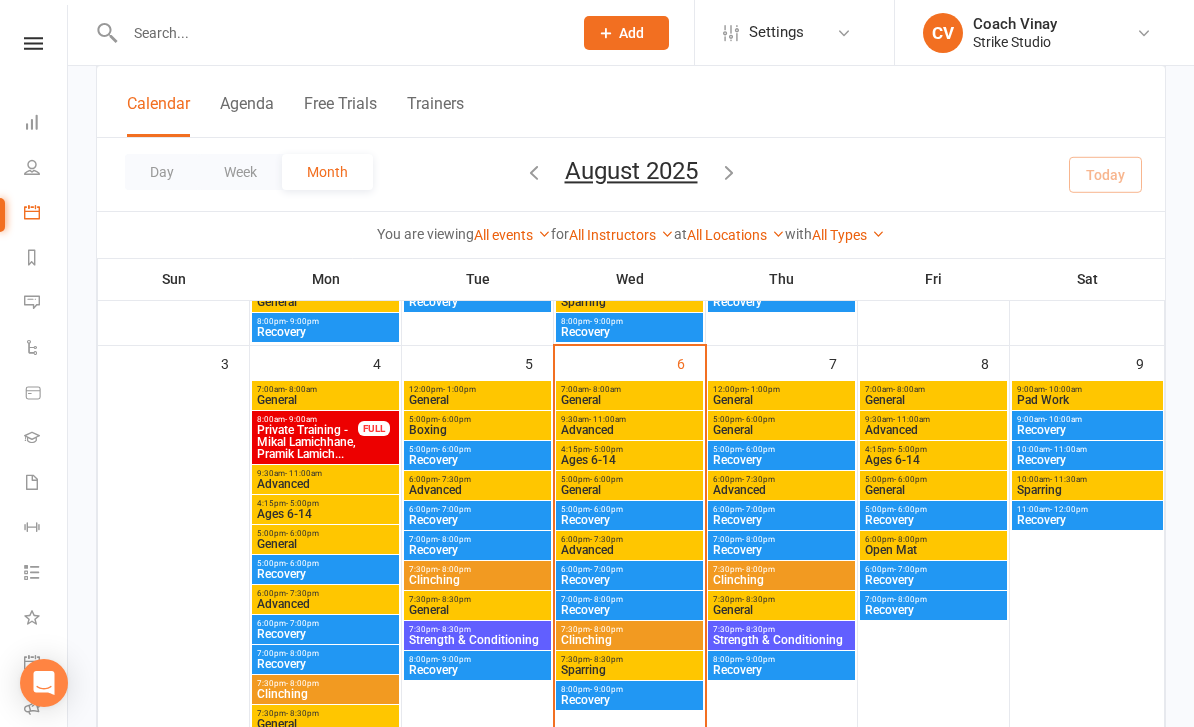 click on "Advanced" at bounding box center (629, 430) 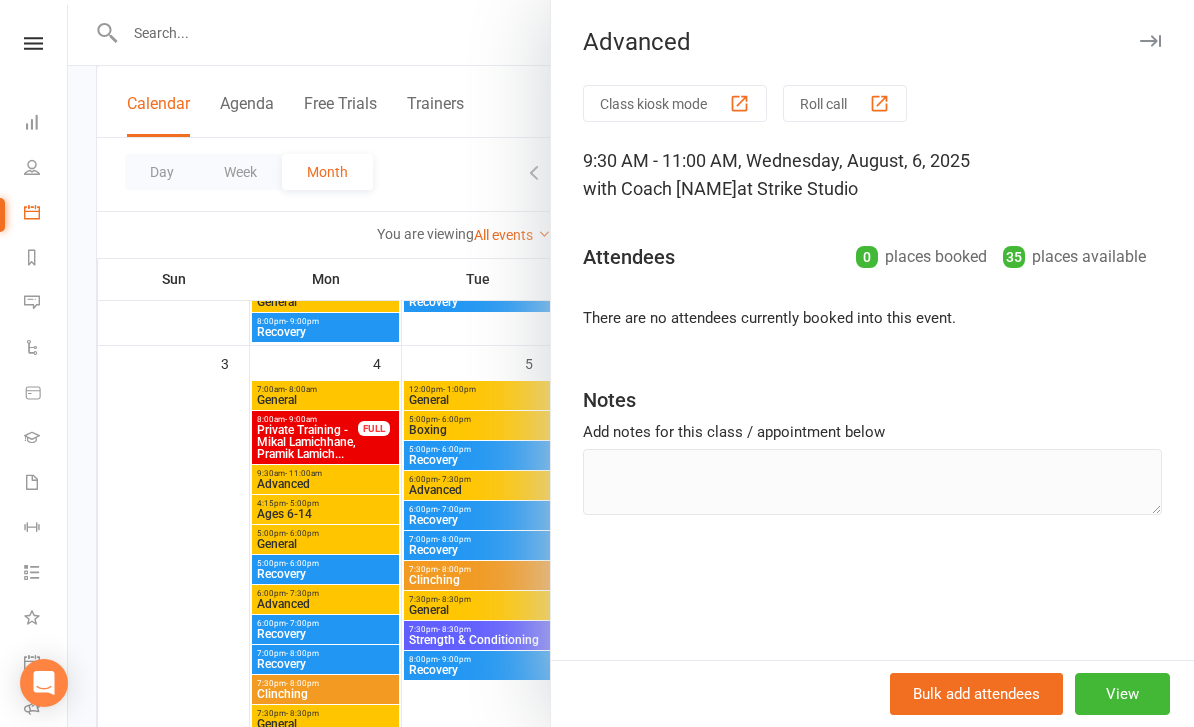 click at bounding box center (631, 363) 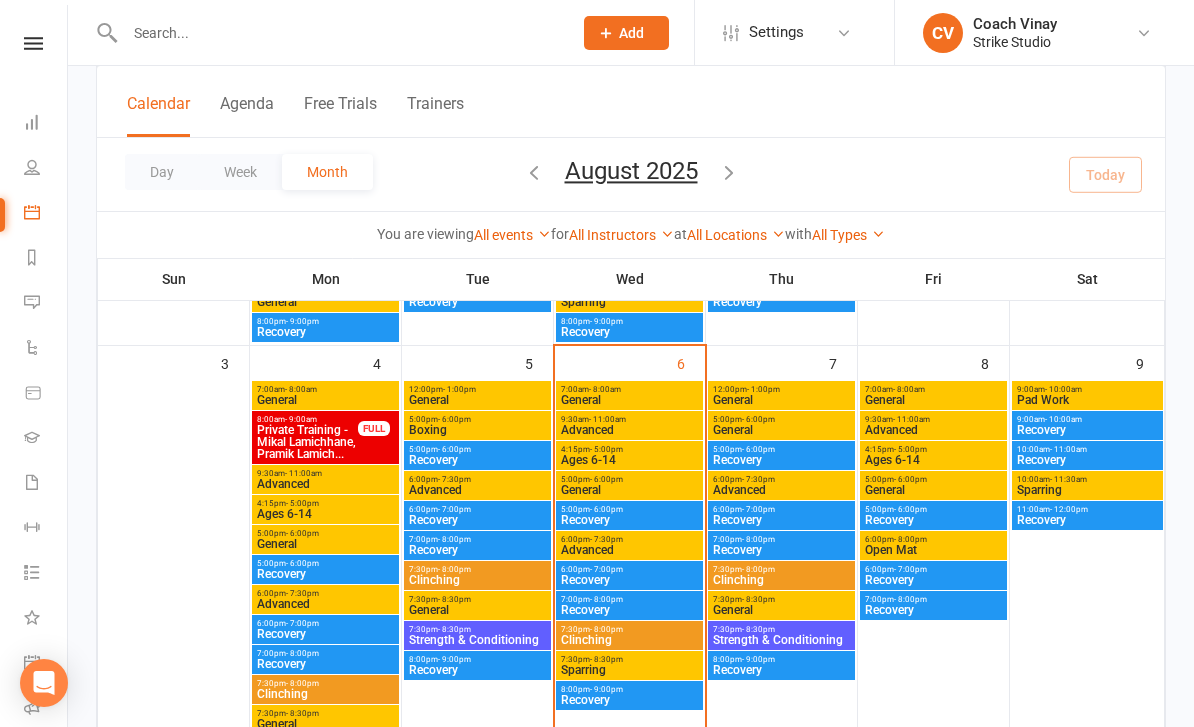 click on "9:30am  - 11:00am Advanced" at bounding box center (629, 425) 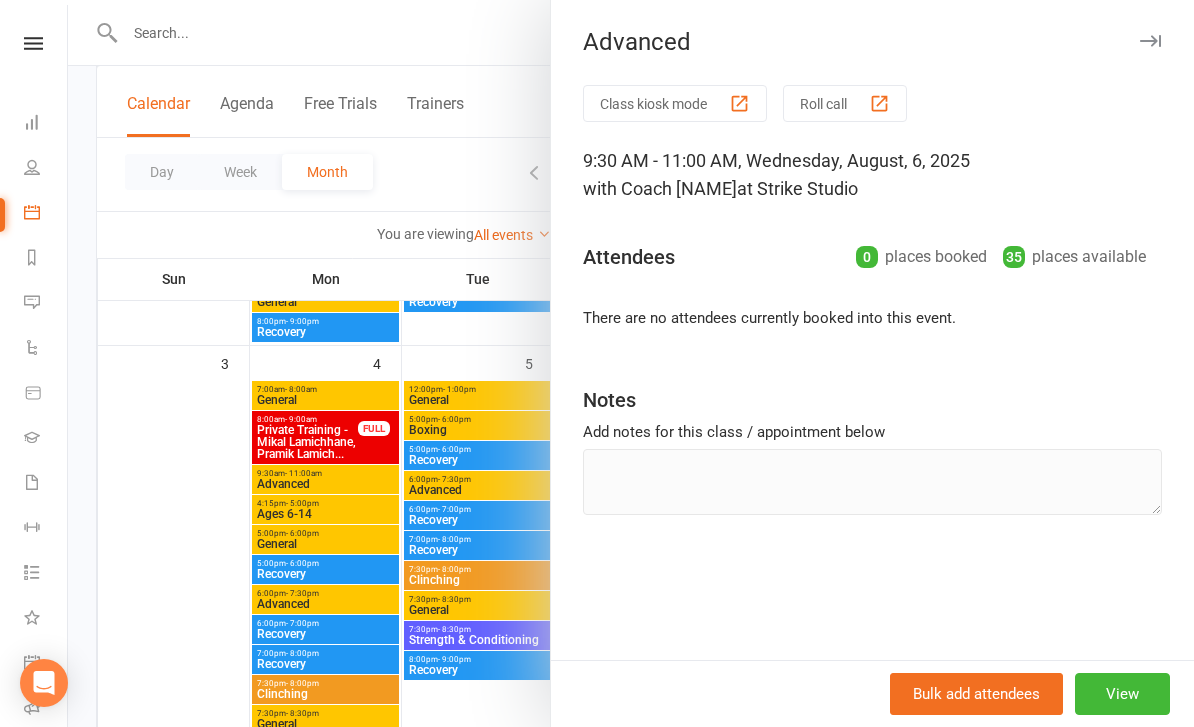 click at bounding box center [631, 363] 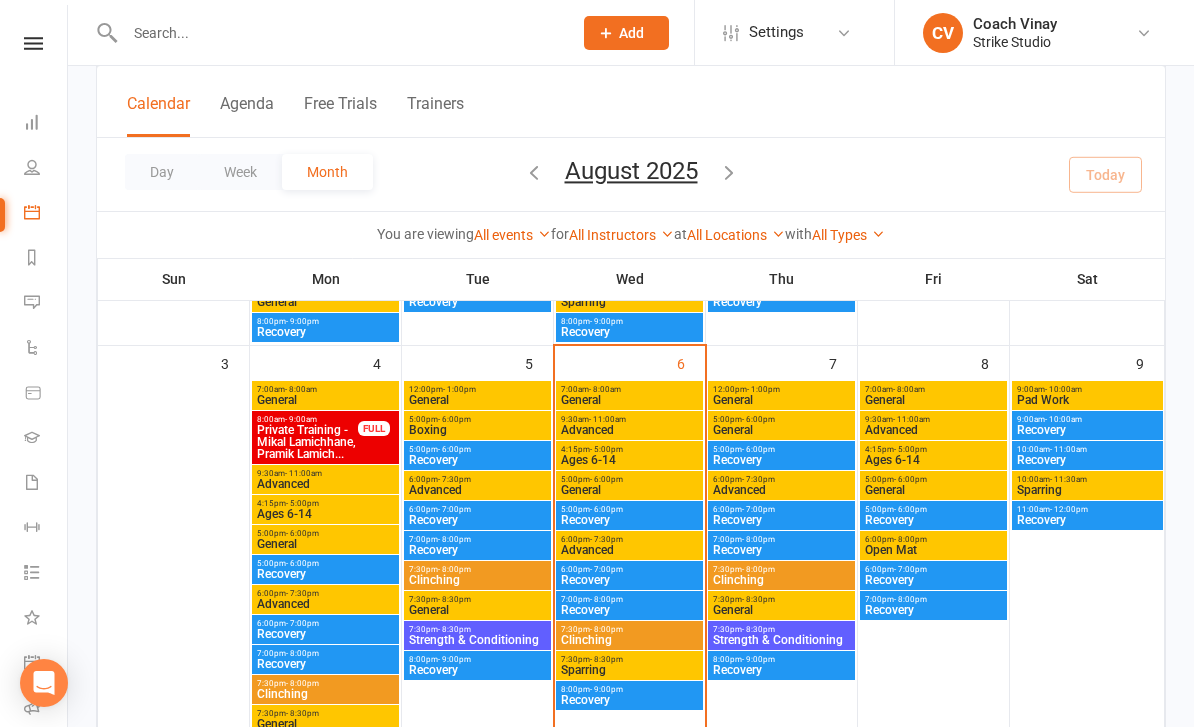 click on "Advanced" at bounding box center (629, 430) 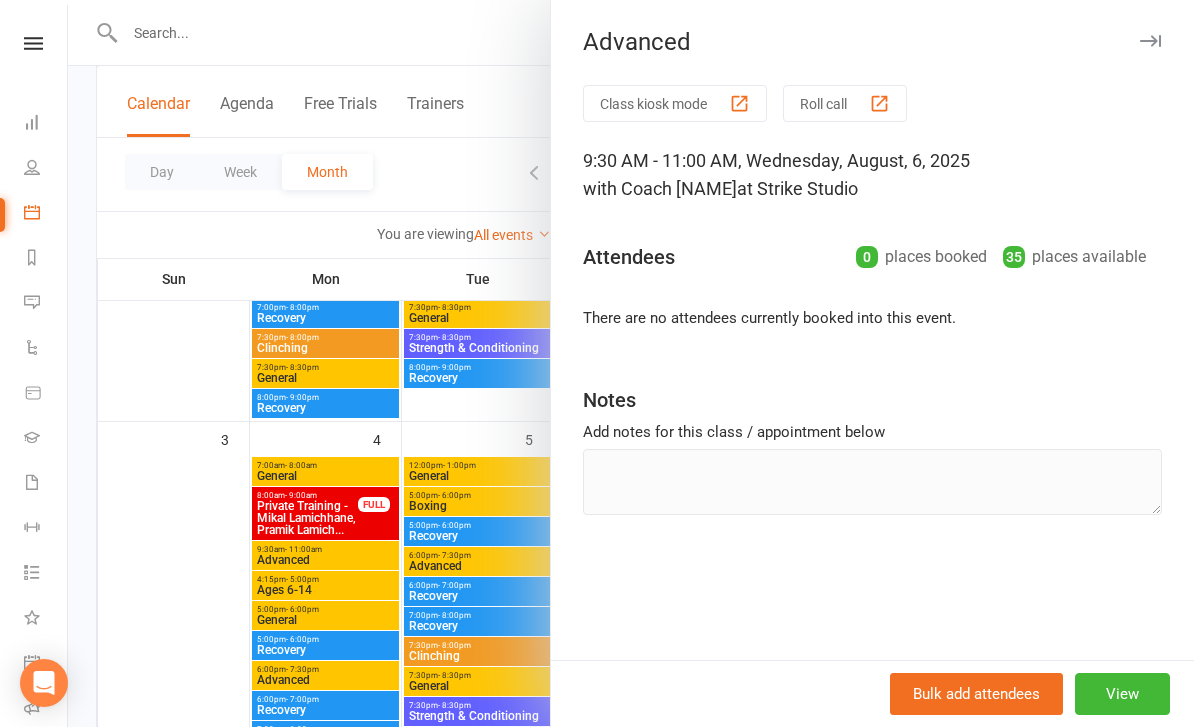 scroll, scrollTop: 358, scrollLeft: 0, axis: vertical 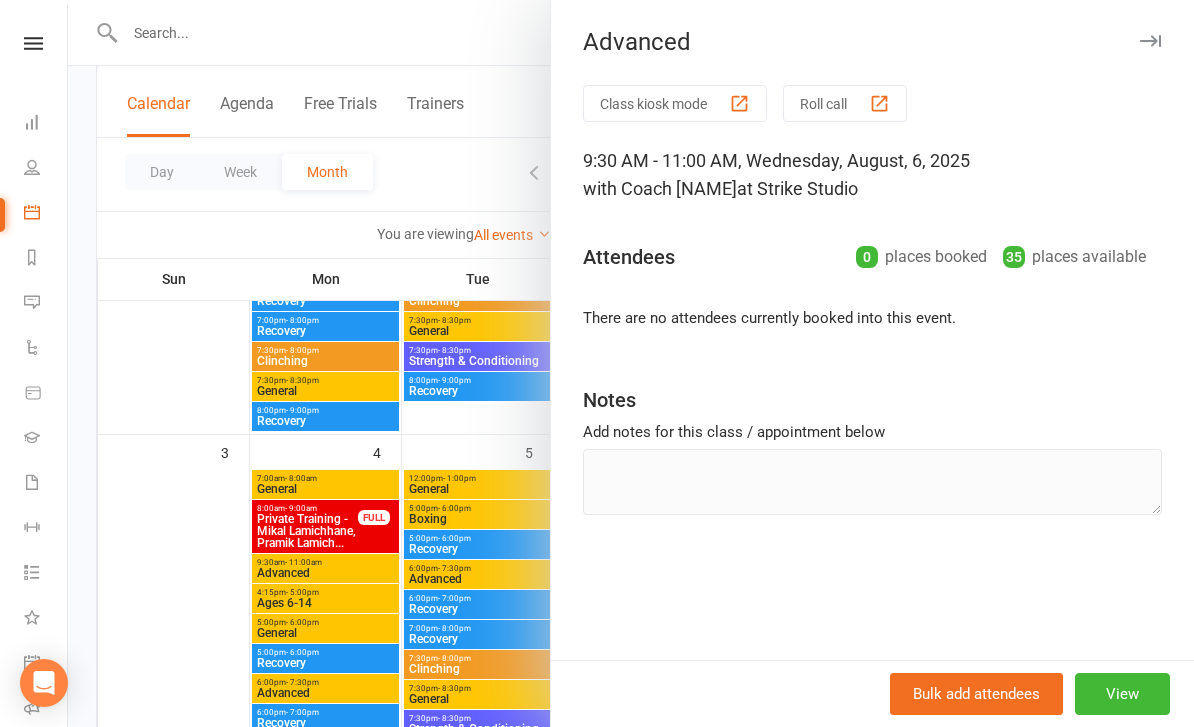 click at bounding box center (631, 363) 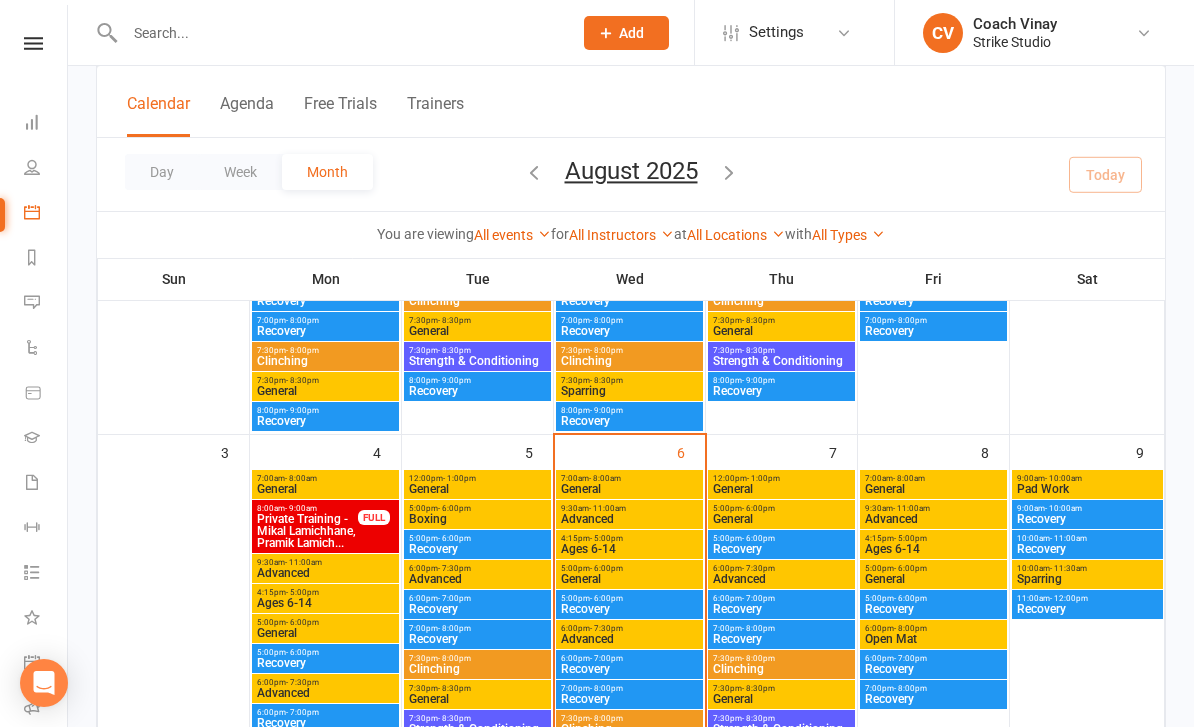 click on "- 8:00am" at bounding box center (605, 478) 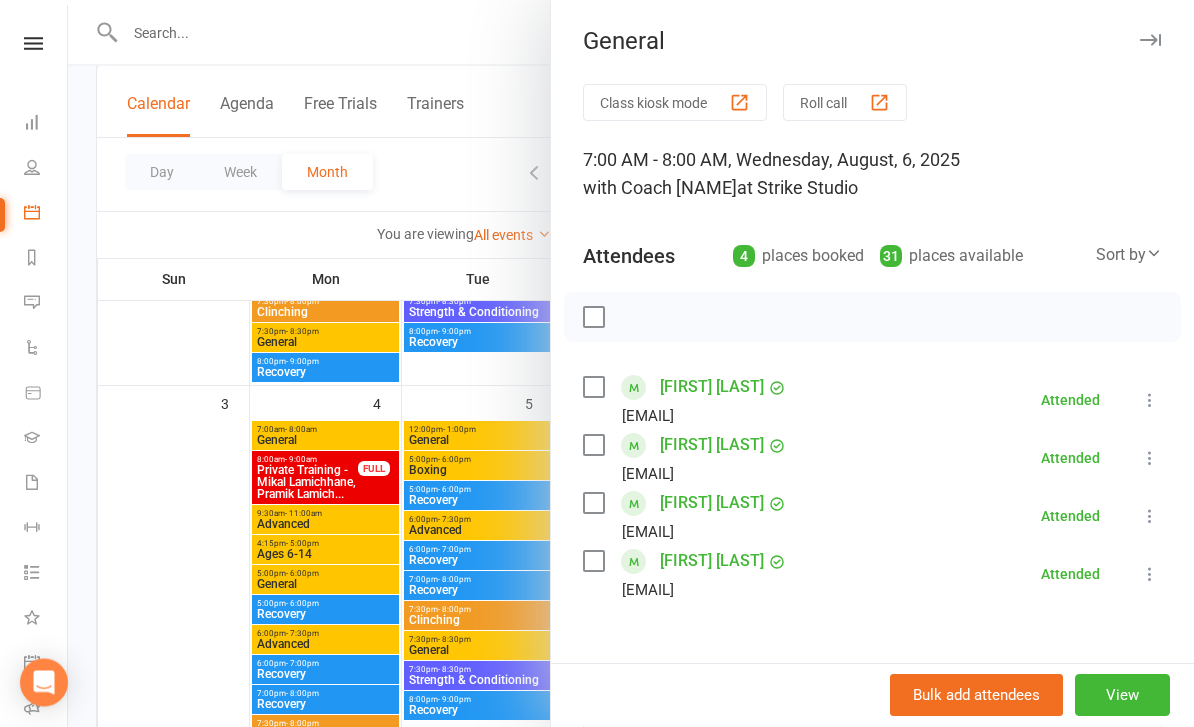 click at bounding box center (631, 363) 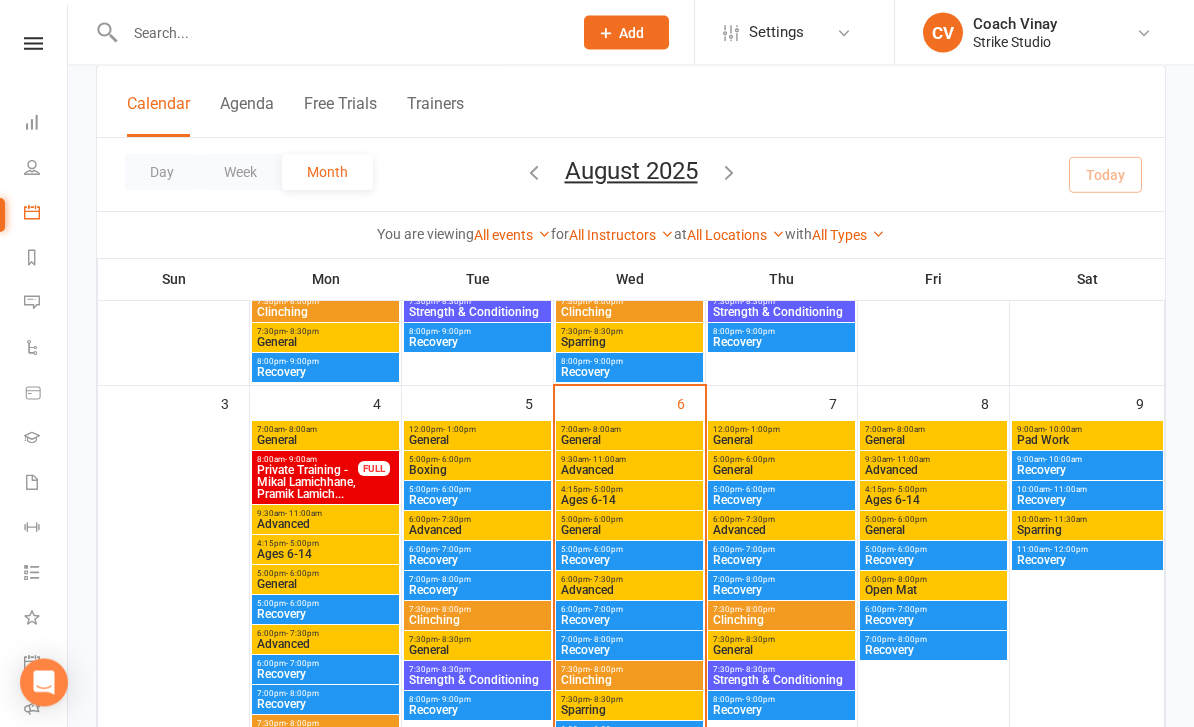 scroll, scrollTop: 407, scrollLeft: 0, axis: vertical 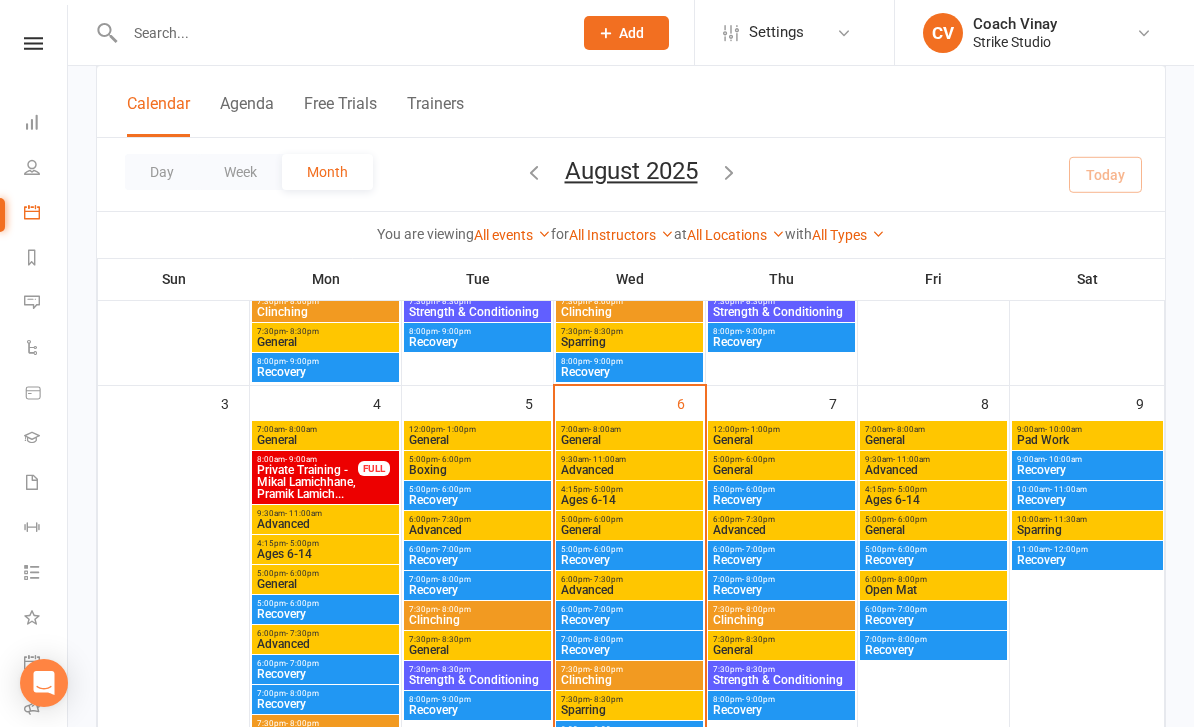 click on "4:15pm  - 5:00pm Ages 6-14" at bounding box center (629, 495) 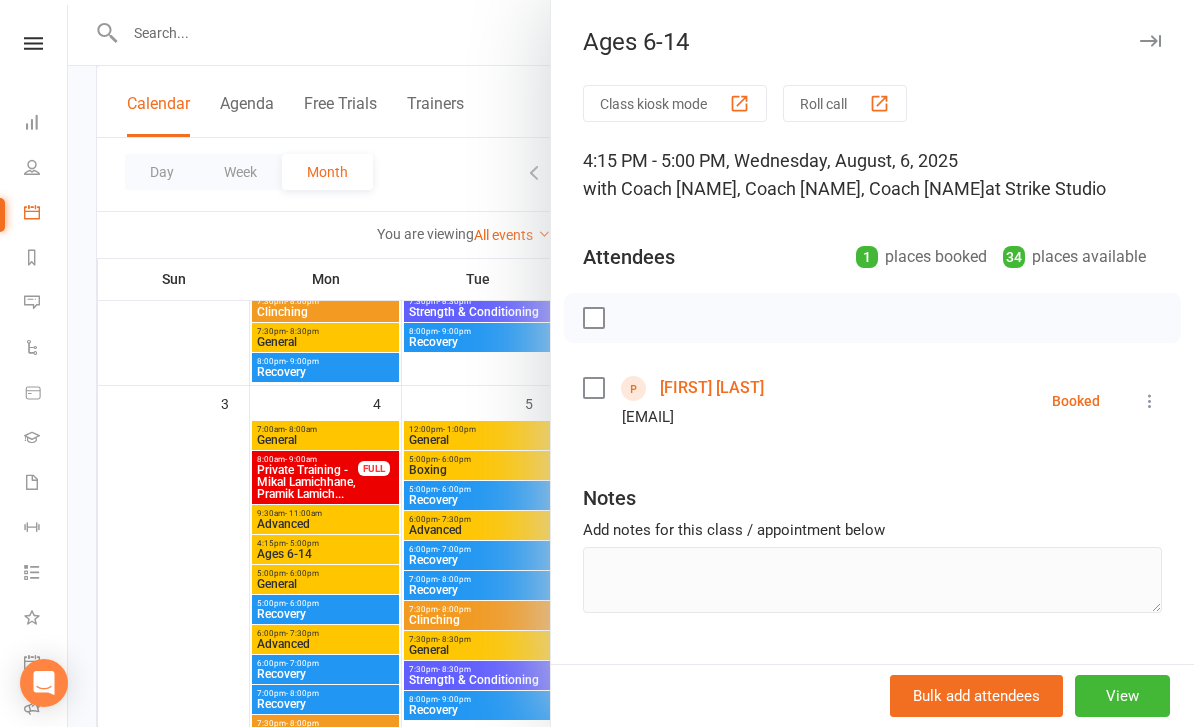 click at bounding box center [631, 363] 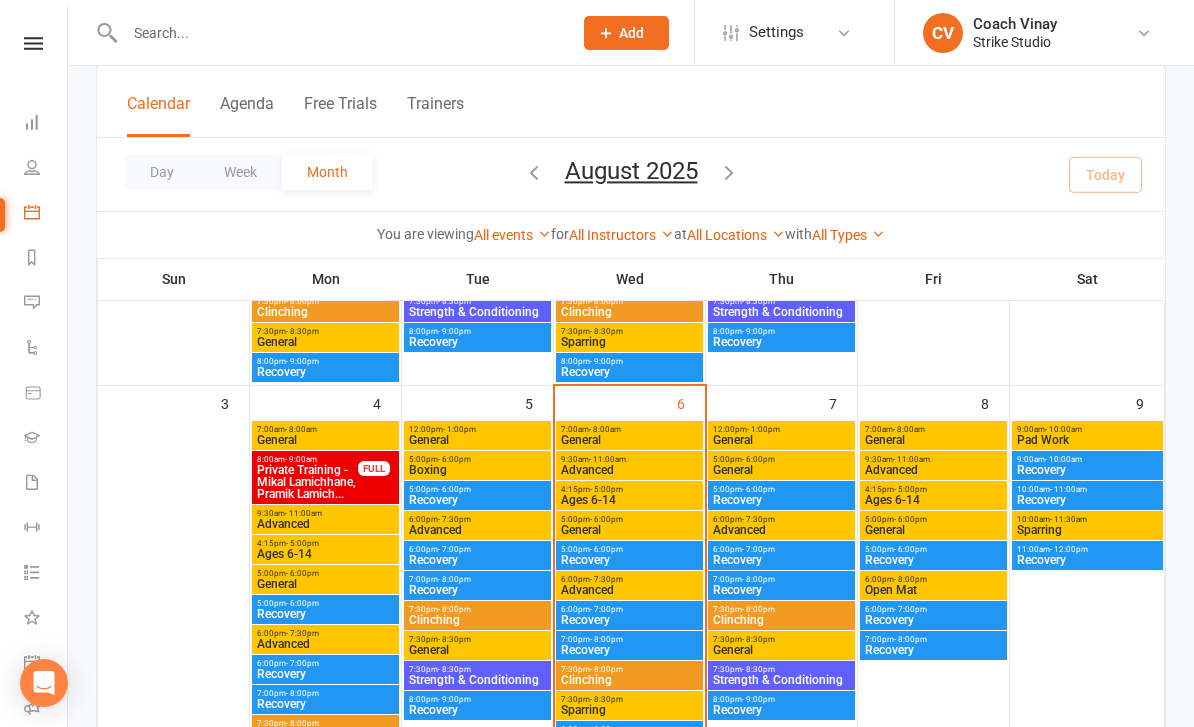 click on "General" at bounding box center (629, 530) 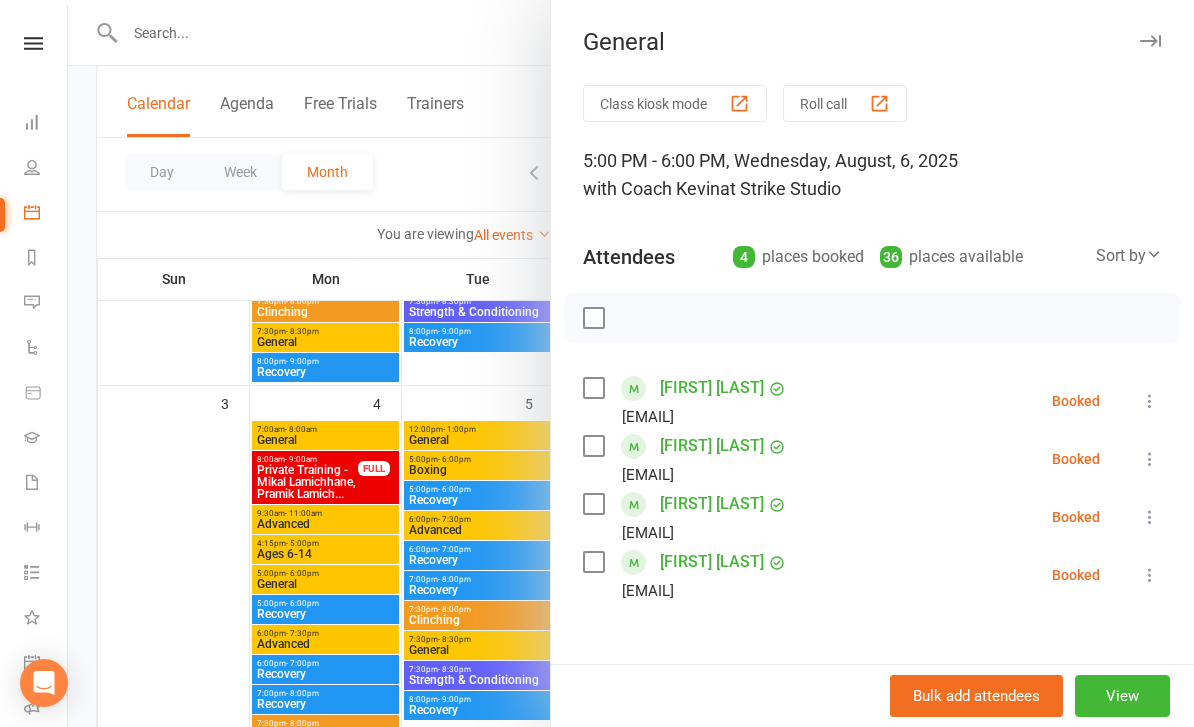 click at bounding box center [631, 363] 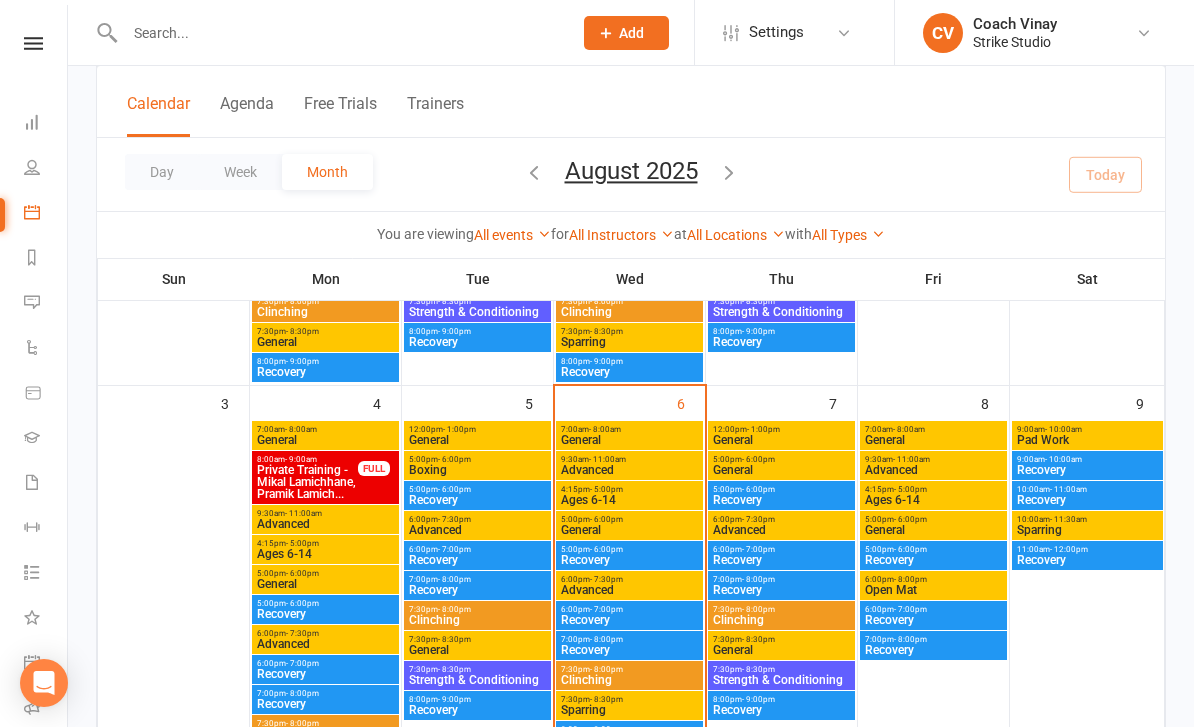 click on "Advanced" at bounding box center (629, 590) 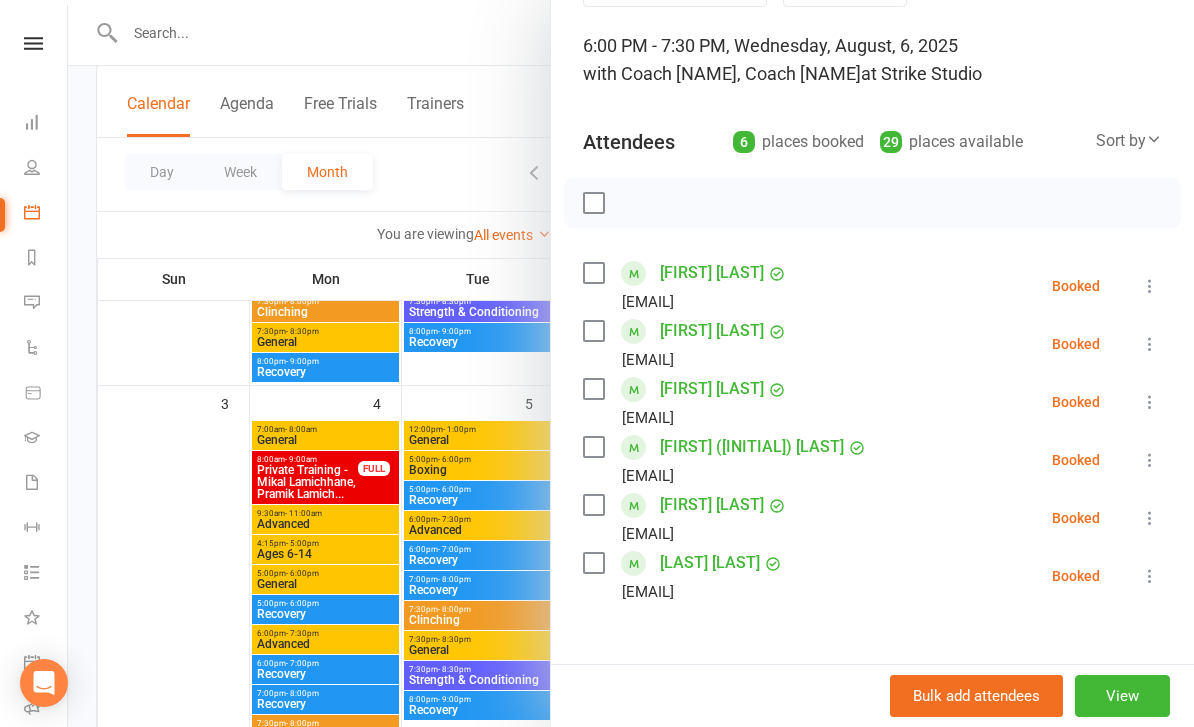 scroll, scrollTop: 124, scrollLeft: 0, axis: vertical 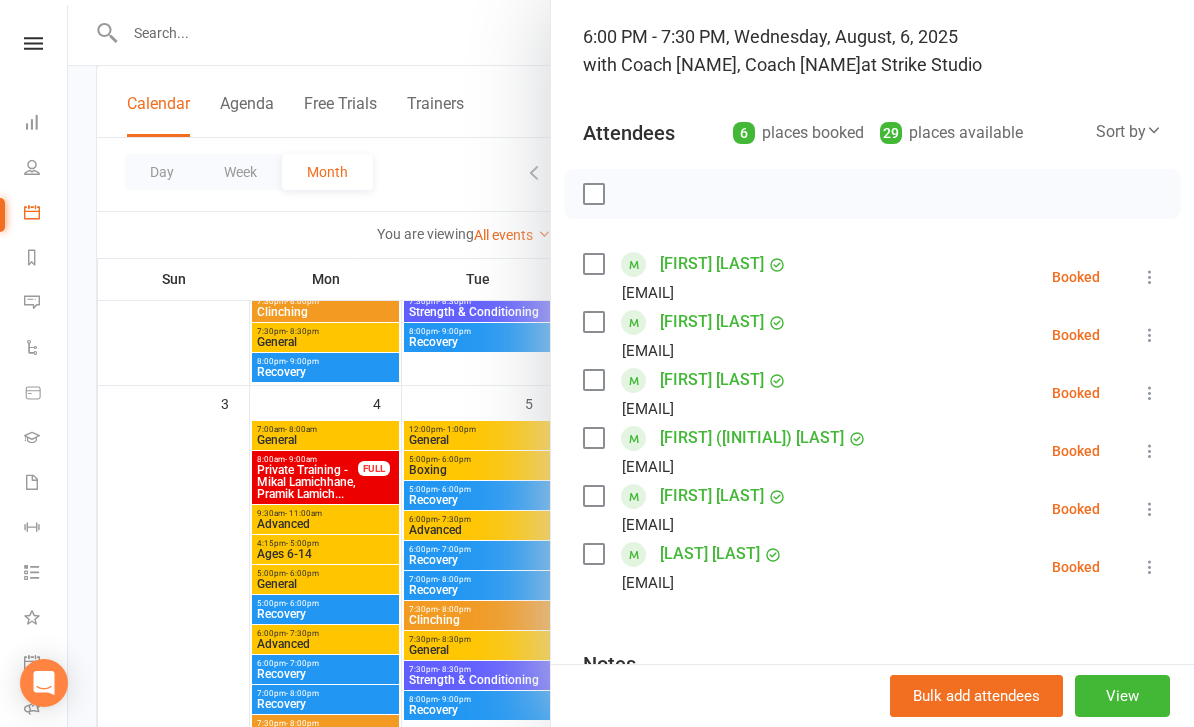 click at bounding box center [631, 363] 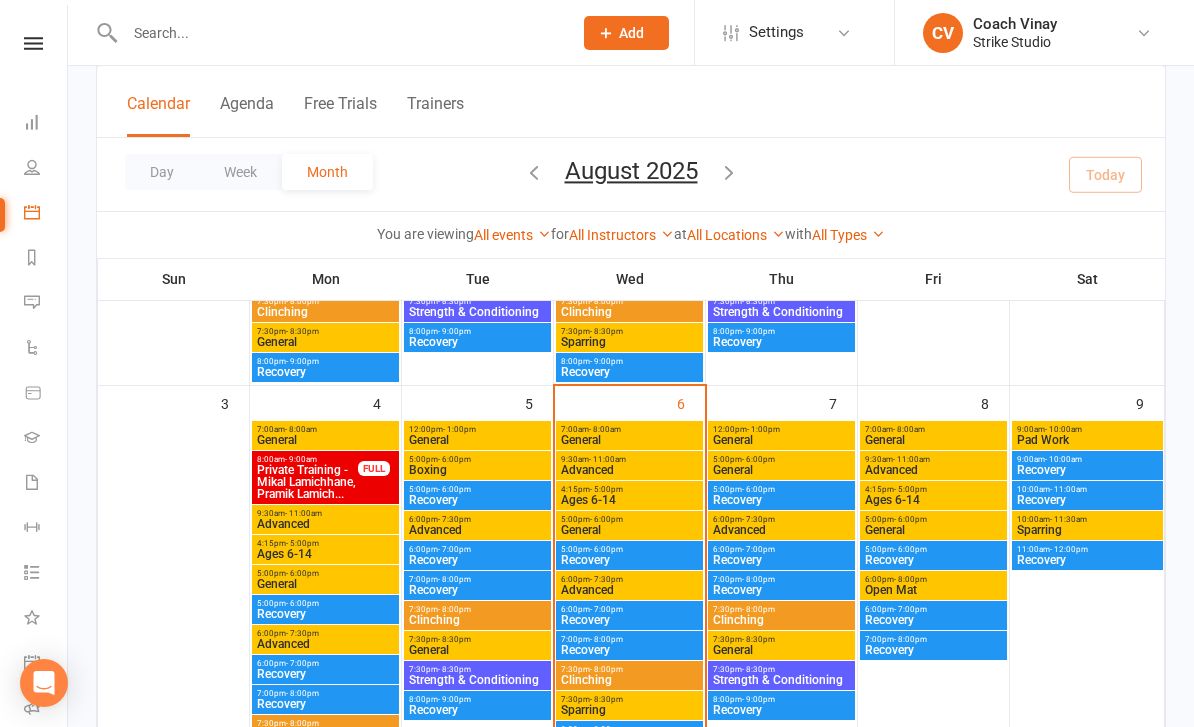 click on "- 8:30pm" at bounding box center [606, 699] 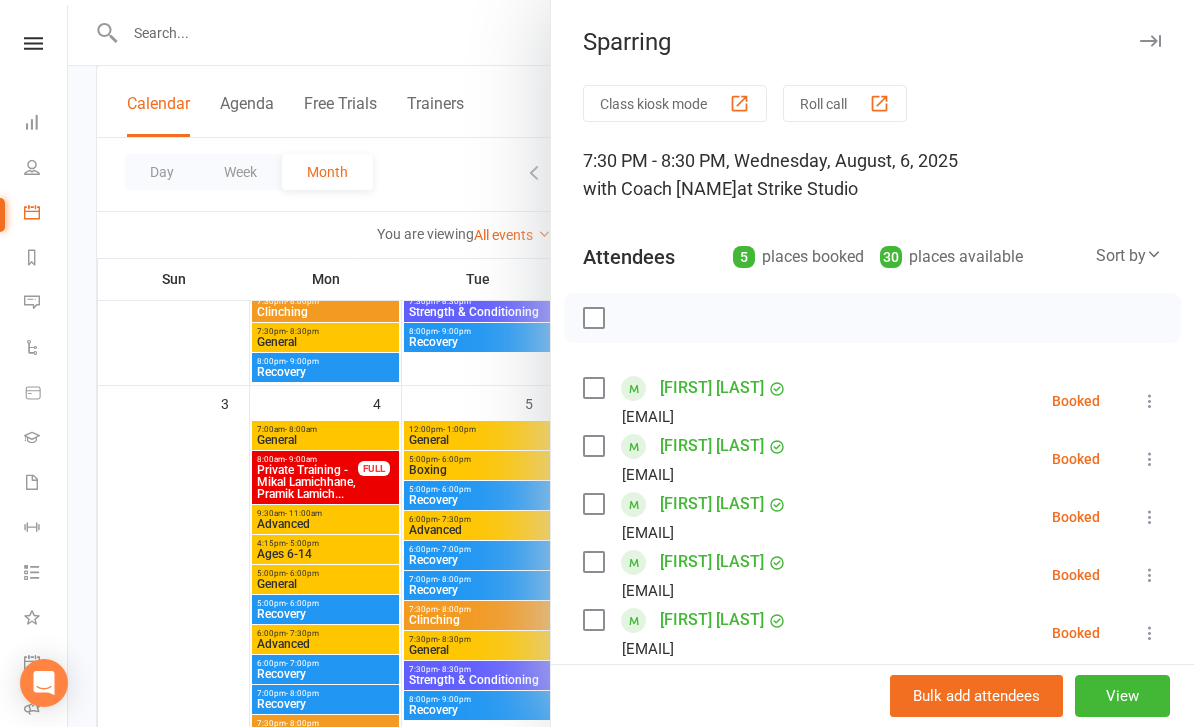click at bounding box center [631, 363] 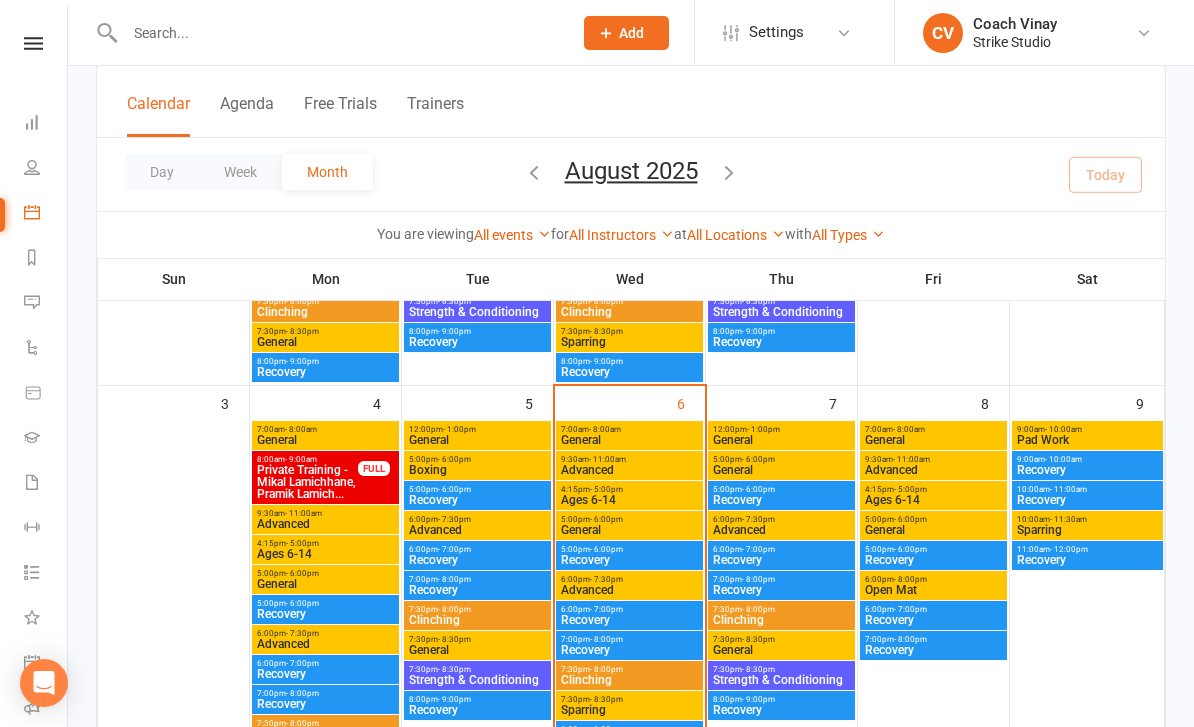 click on "Sparring" at bounding box center [629, 710] 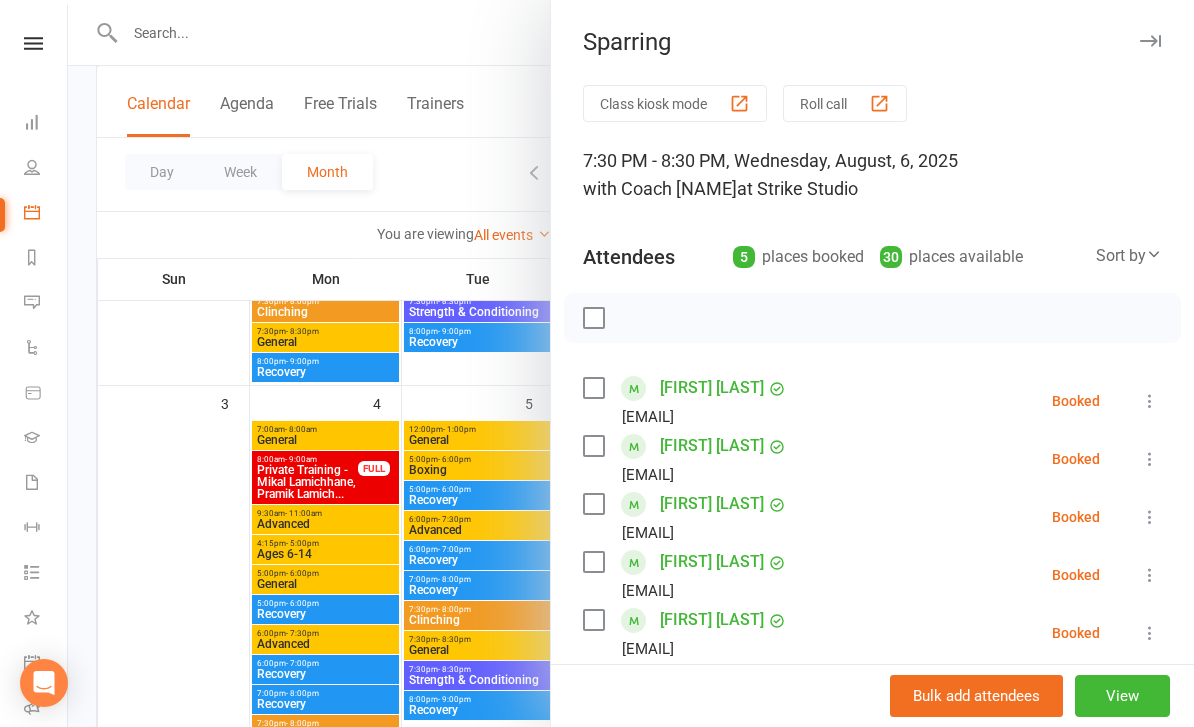 click at bounding box center (631, 363) 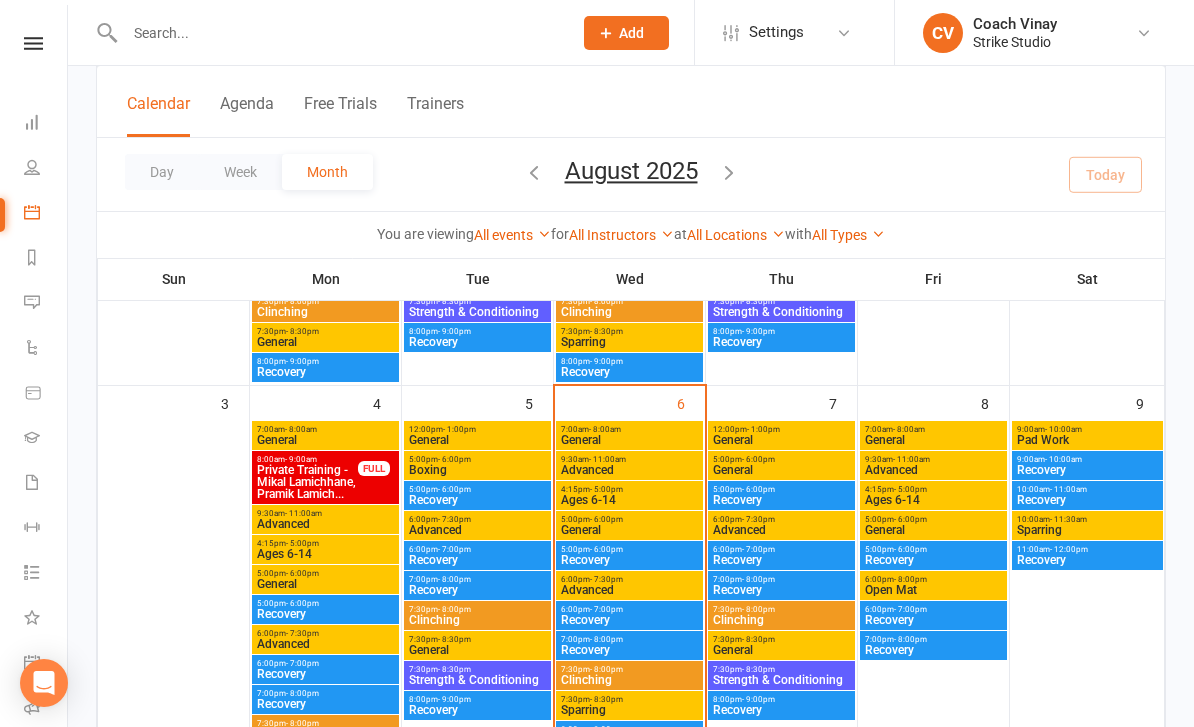 click on "6:00pm  - 7:30pm" at bounding box center (629, 579) 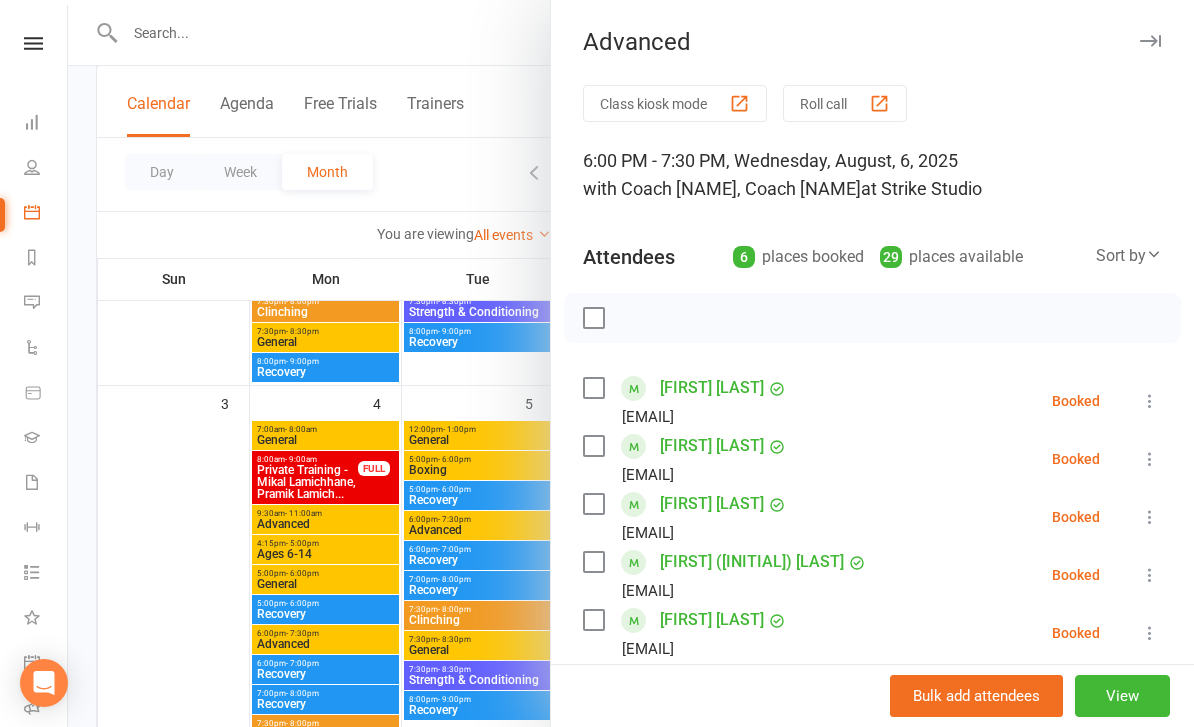 click at bounding box center [631, 363] 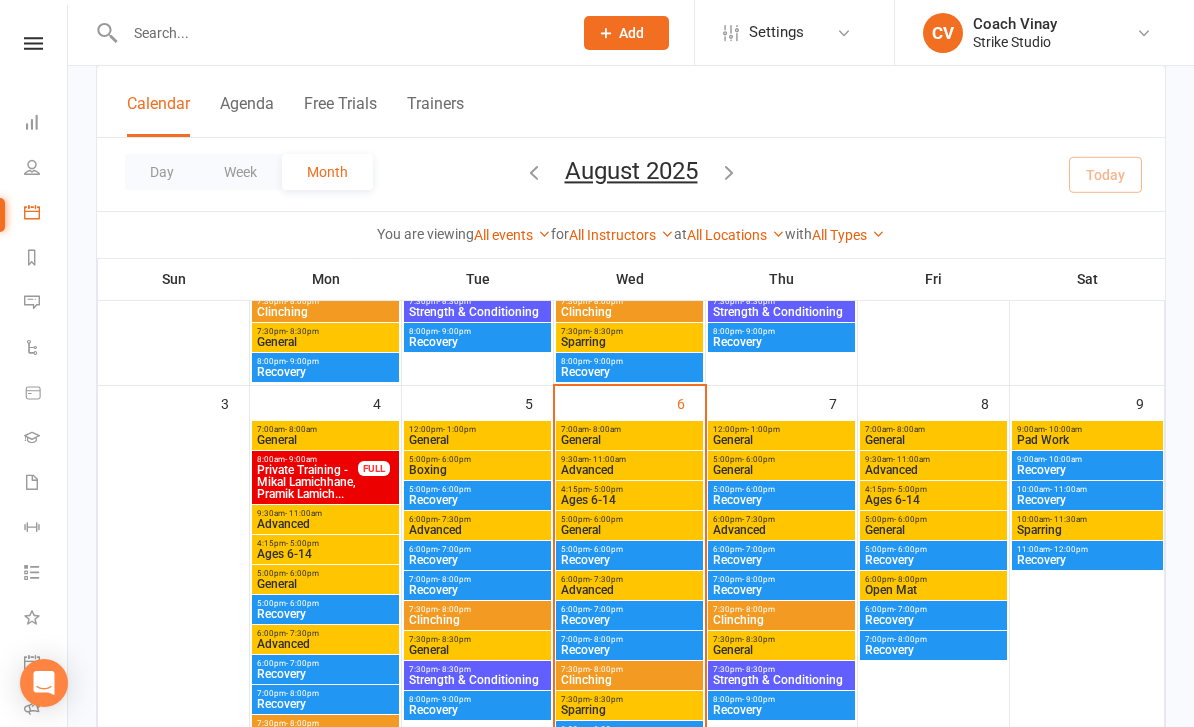 click on "General" at bounding box center (629, 530) 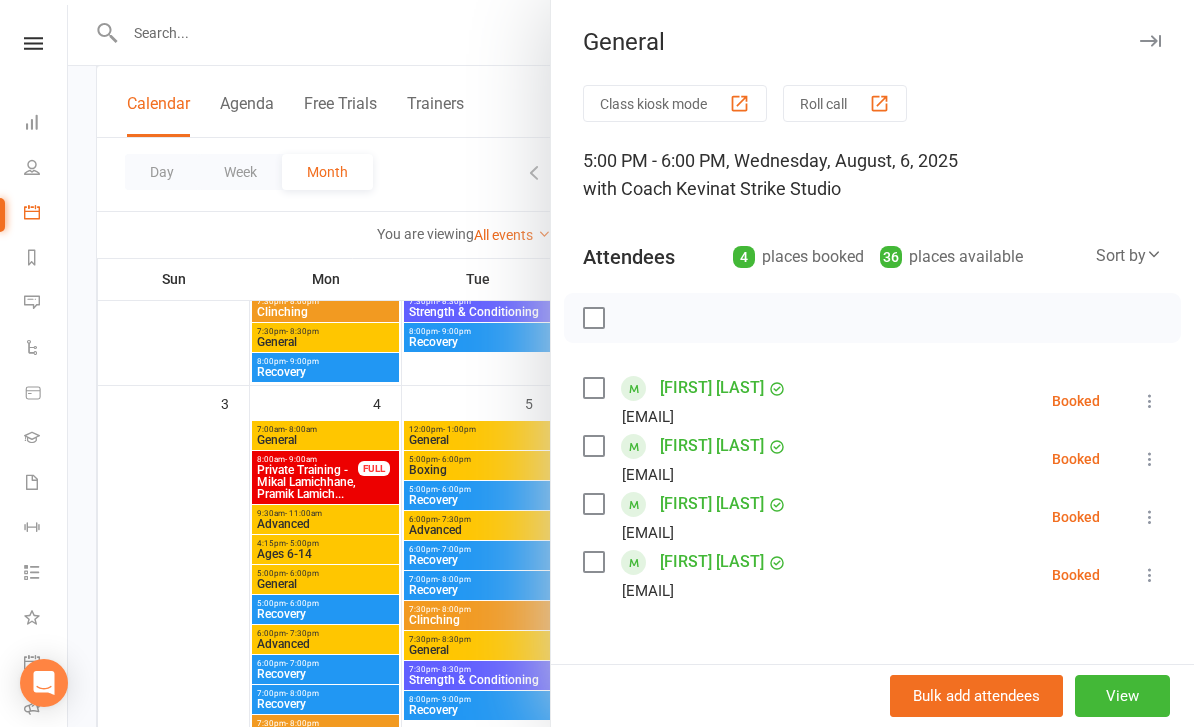 click at bounding box center [631, 363] 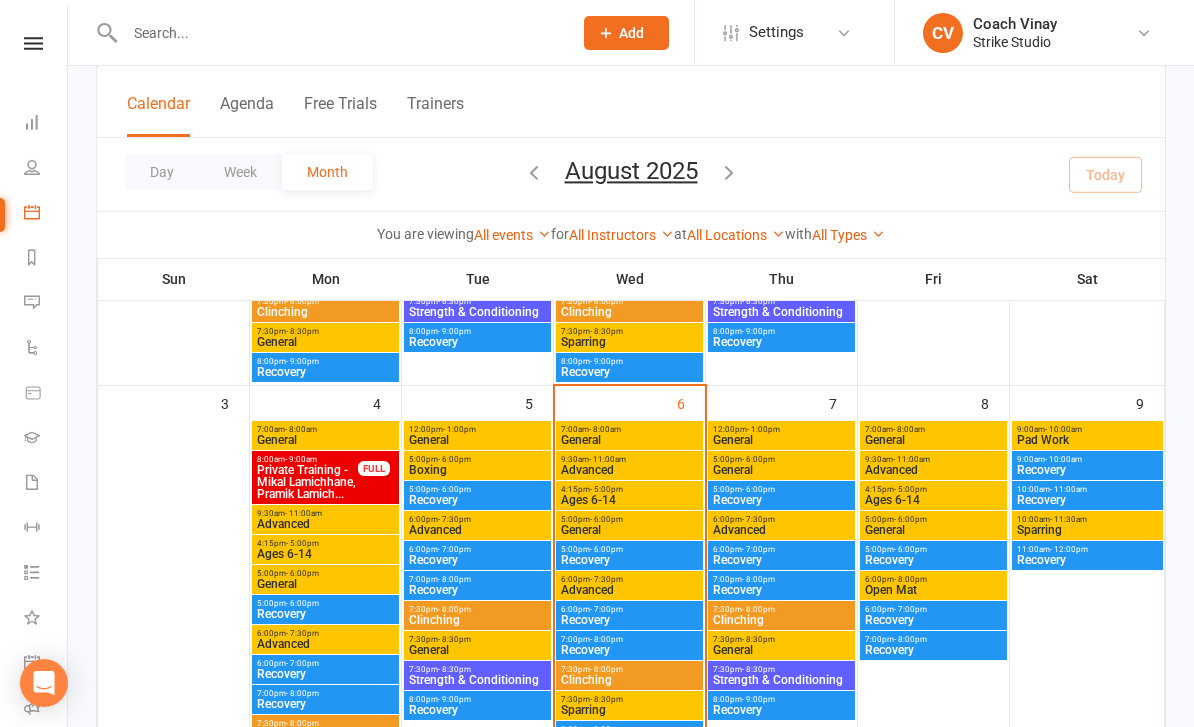 click on "Advanced" at bounding box center [629, 470] 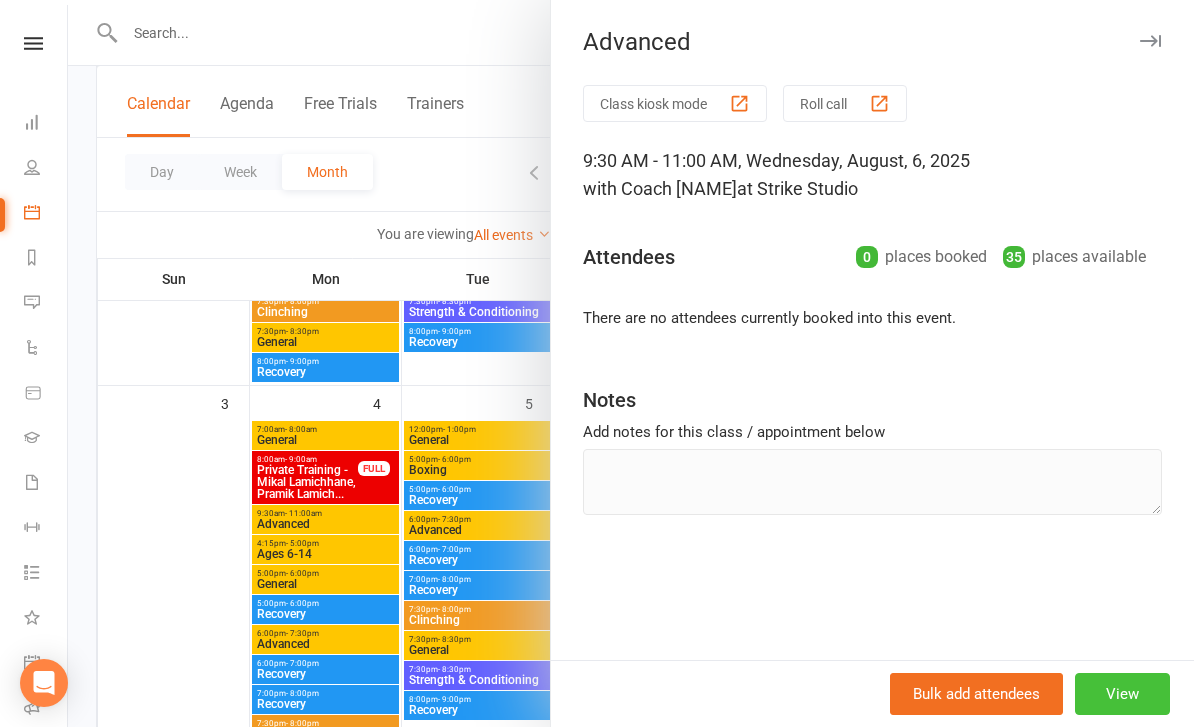 click on "View" at bounding box center (1122, 694) 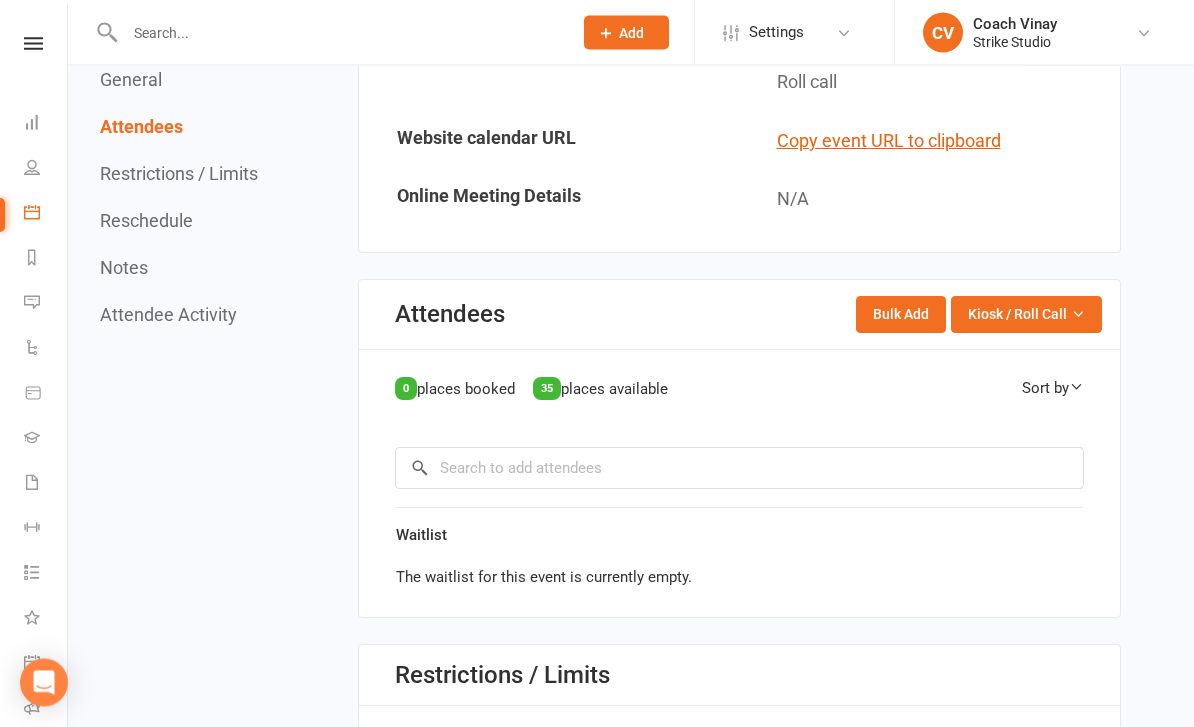 scroll, scrollTop: 1178, scrollLeft: 0, axis: vertical 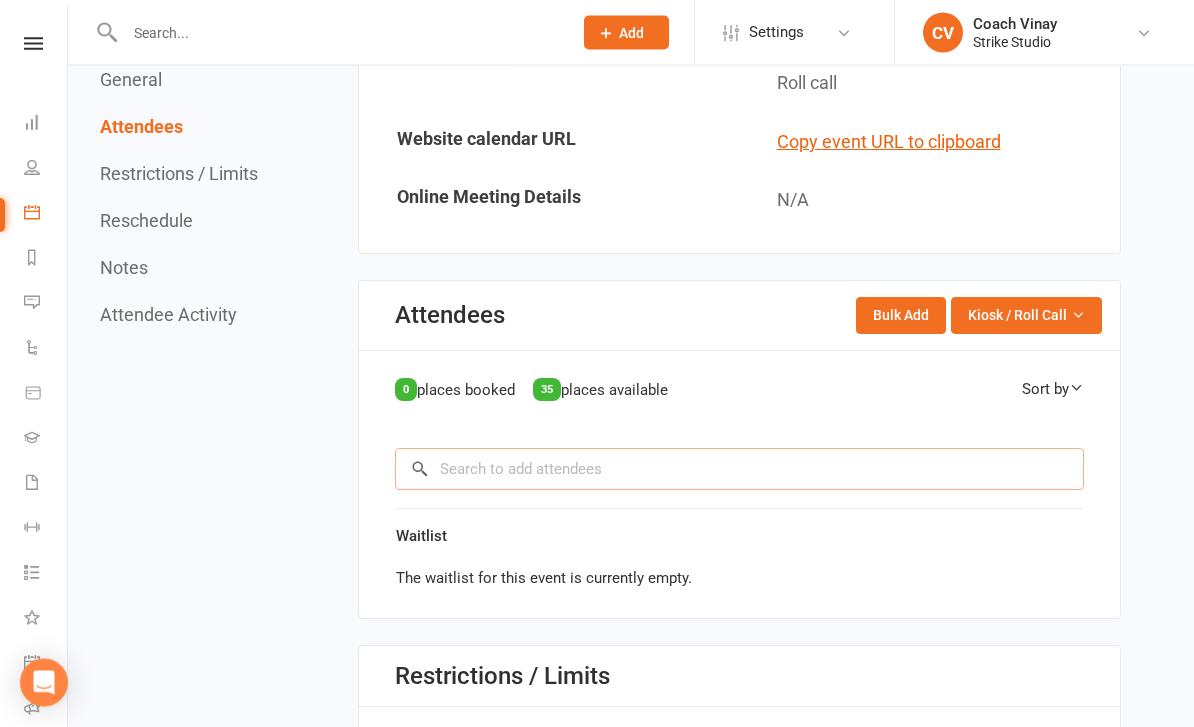 click at bounding box center [739, 470] 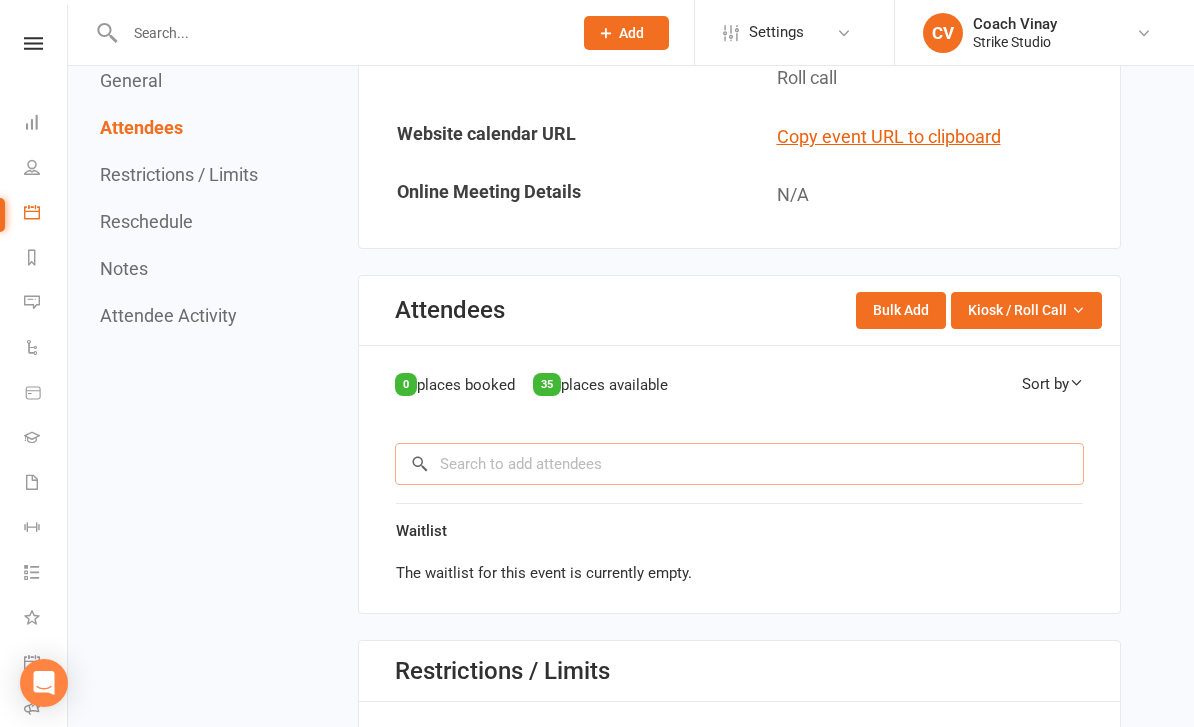 scroll, scrollTop: 1180, scrollLeft: 0, axis: vertical 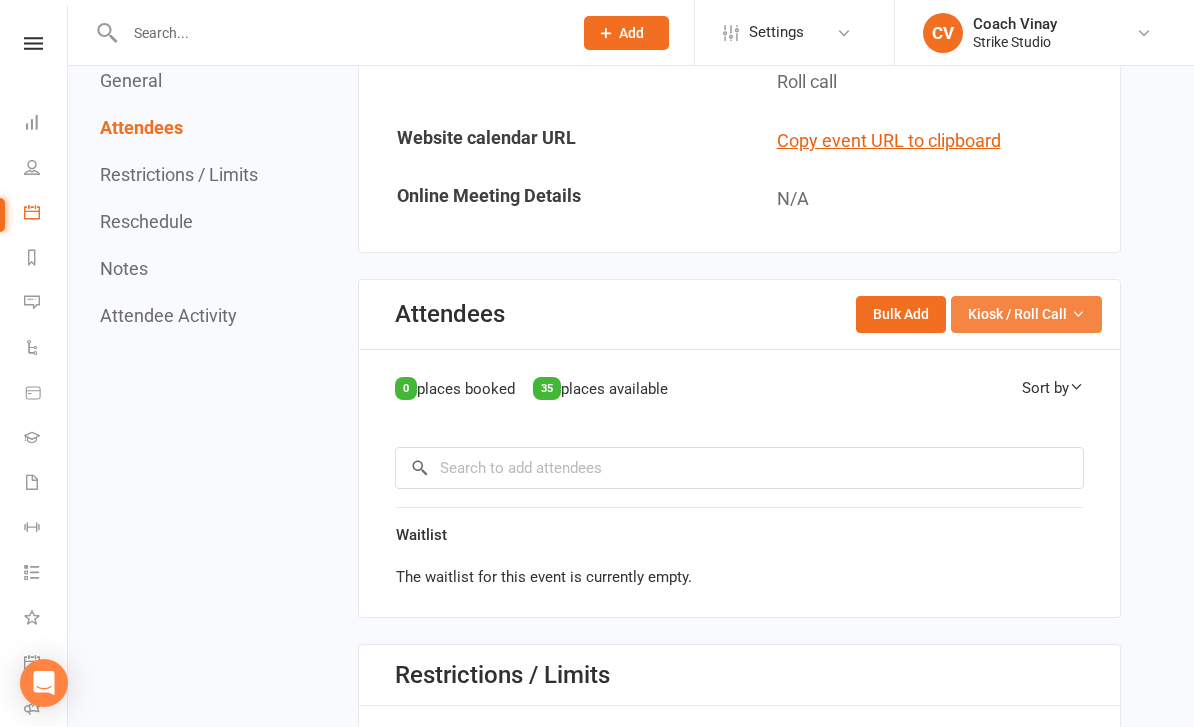click on "Kiosk / Roll Call" at bounding box center (1026, 314) 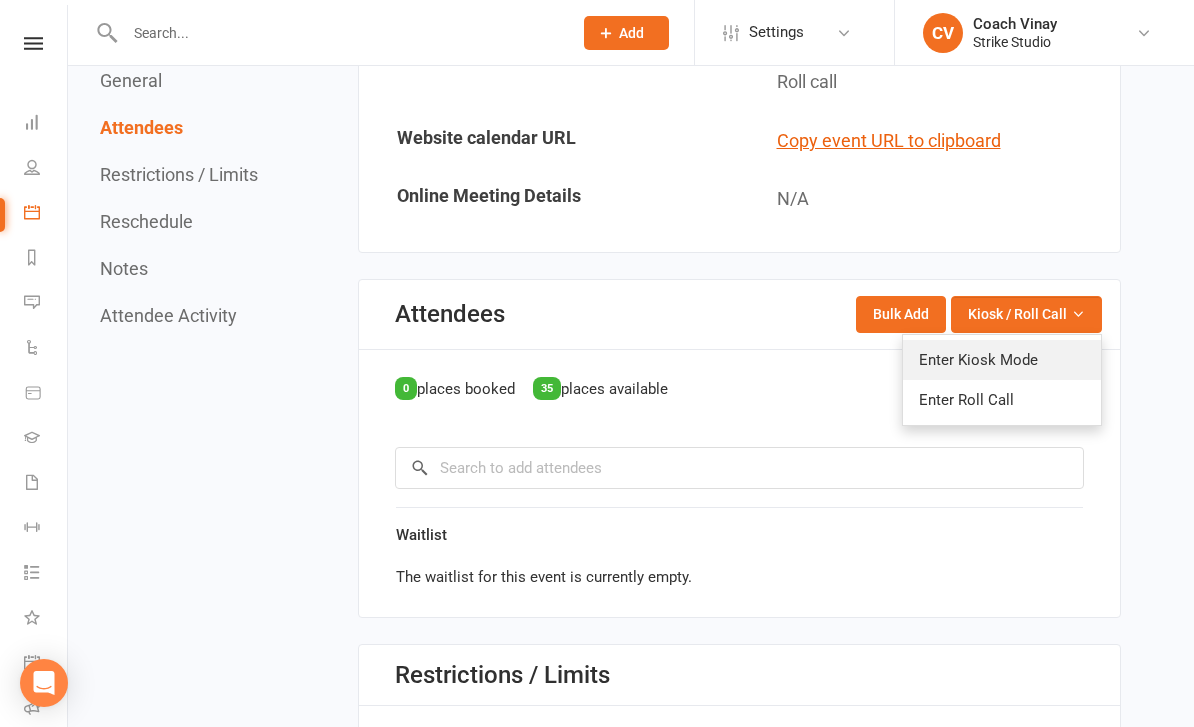 click on "Enter Kiosk Mode" at bounding box center (1002, 360) 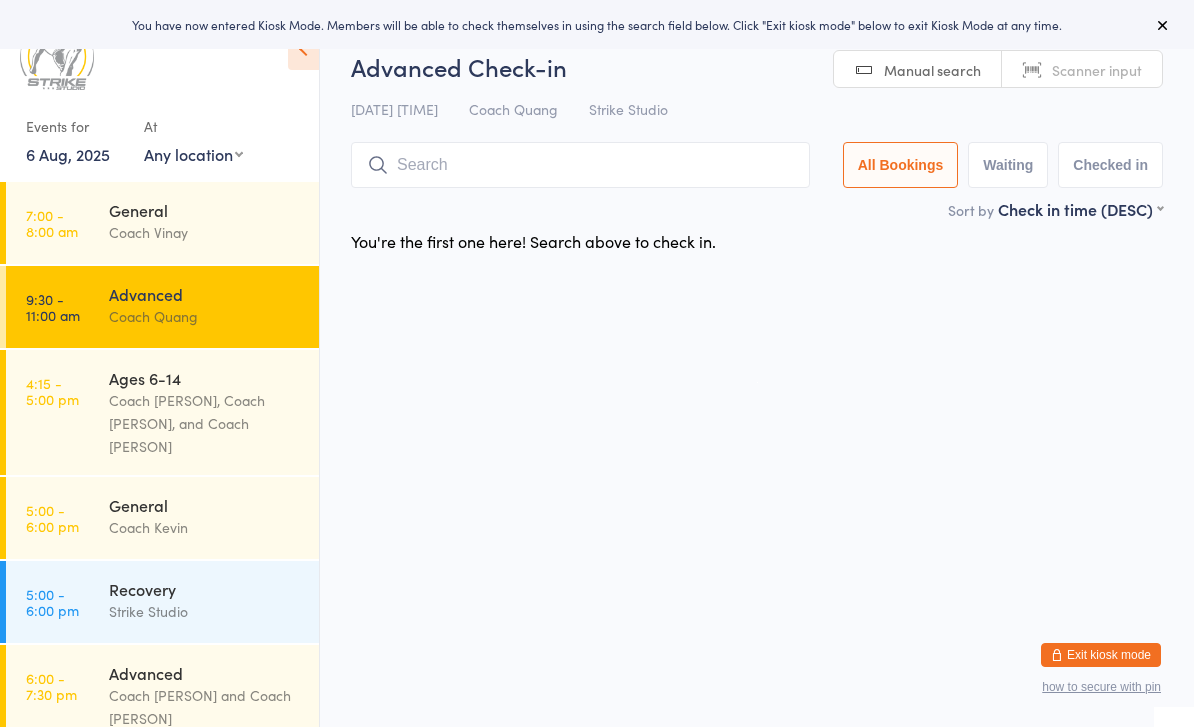 scroll, scrollTop: 0, scrollLeft: 0, axis: both 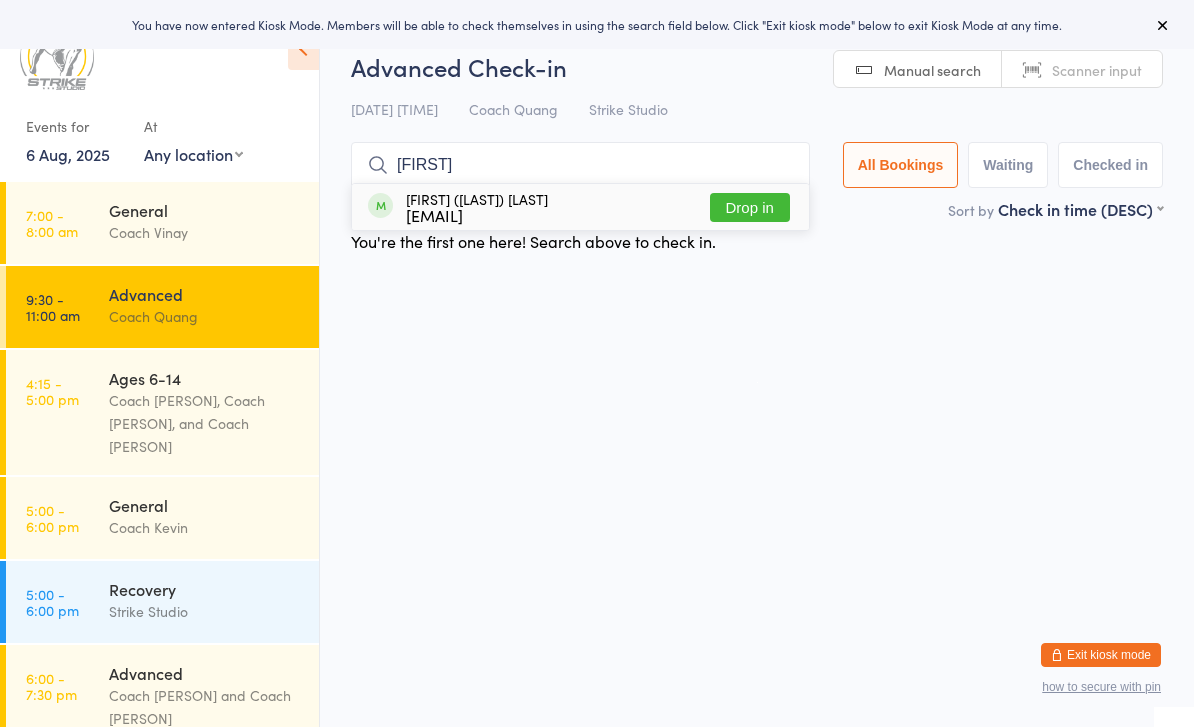 type on "[FIRST]" 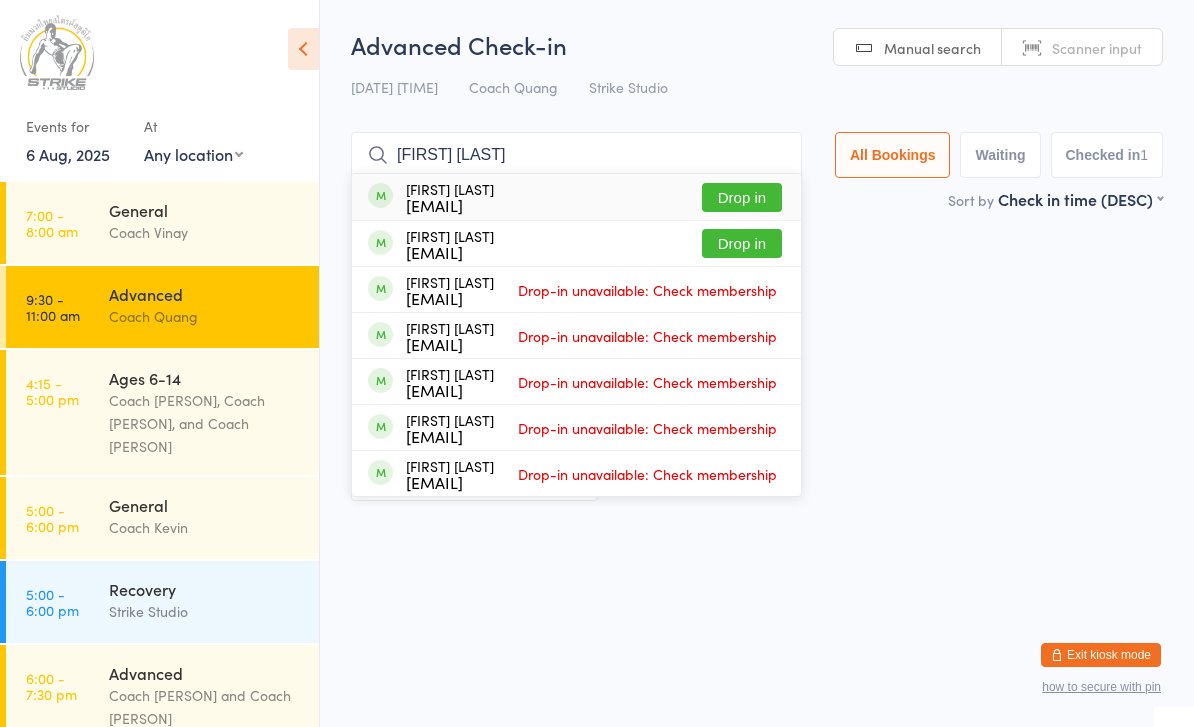 type on "[FIRST] [LAST]" 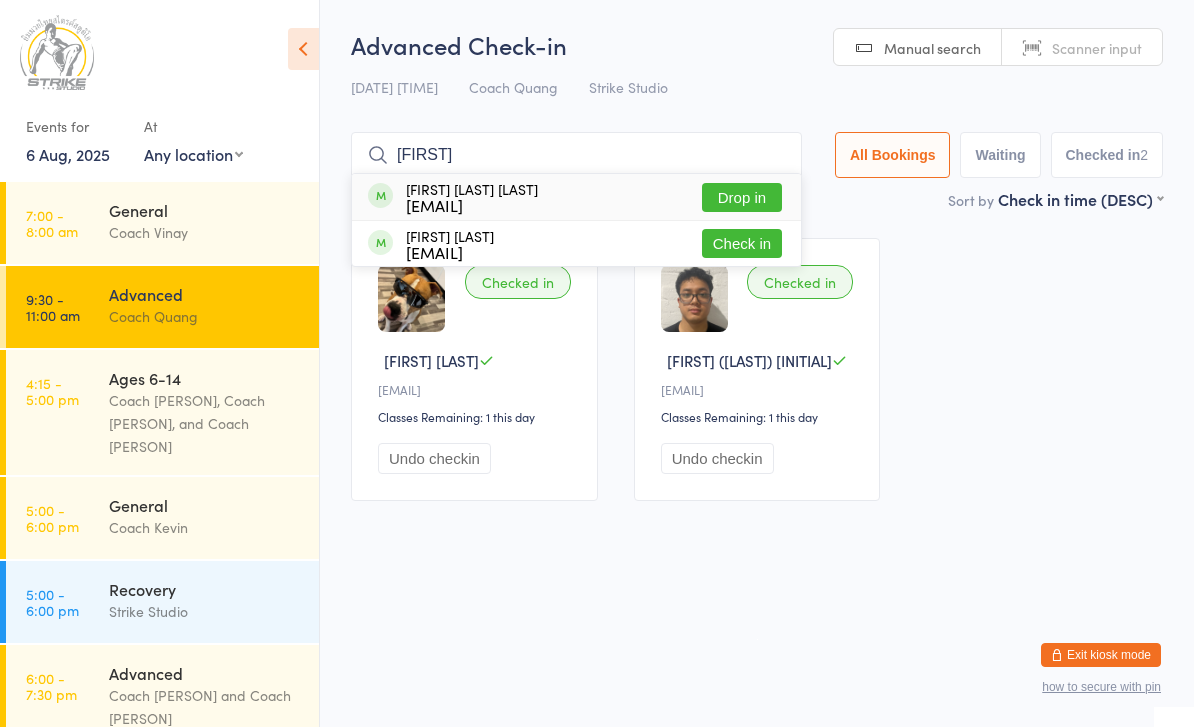 type on "[FIRST]" 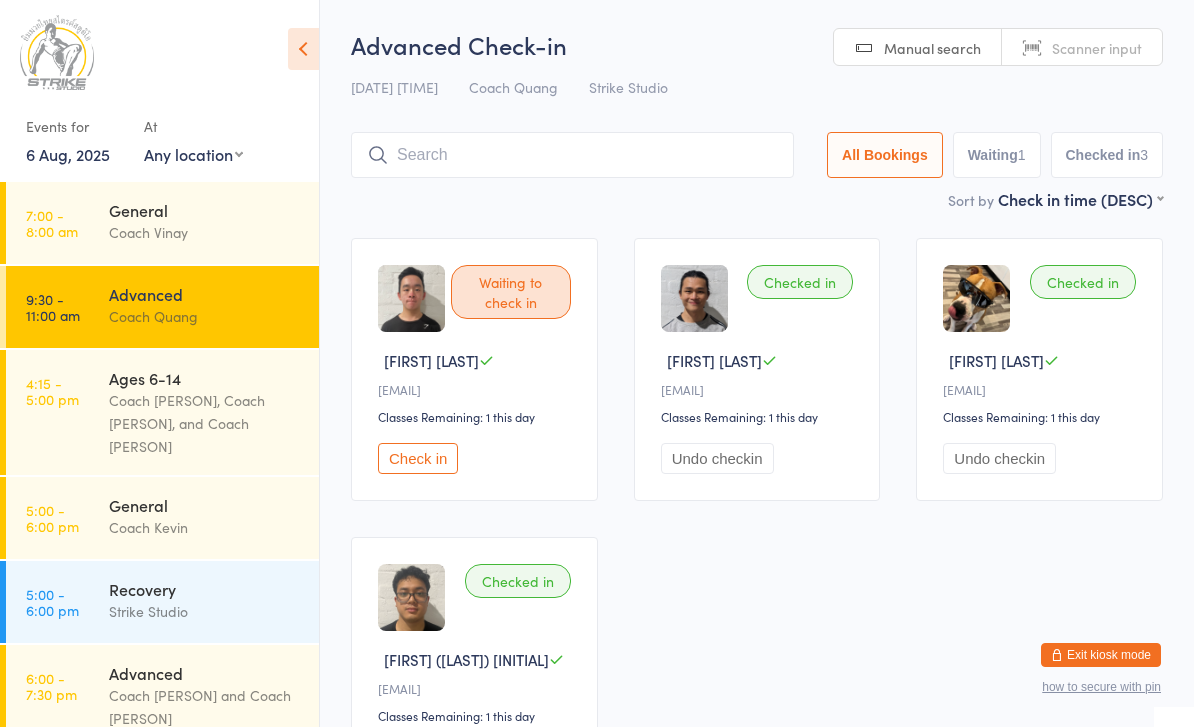click on "Check in" at bounding box center [418, 458] 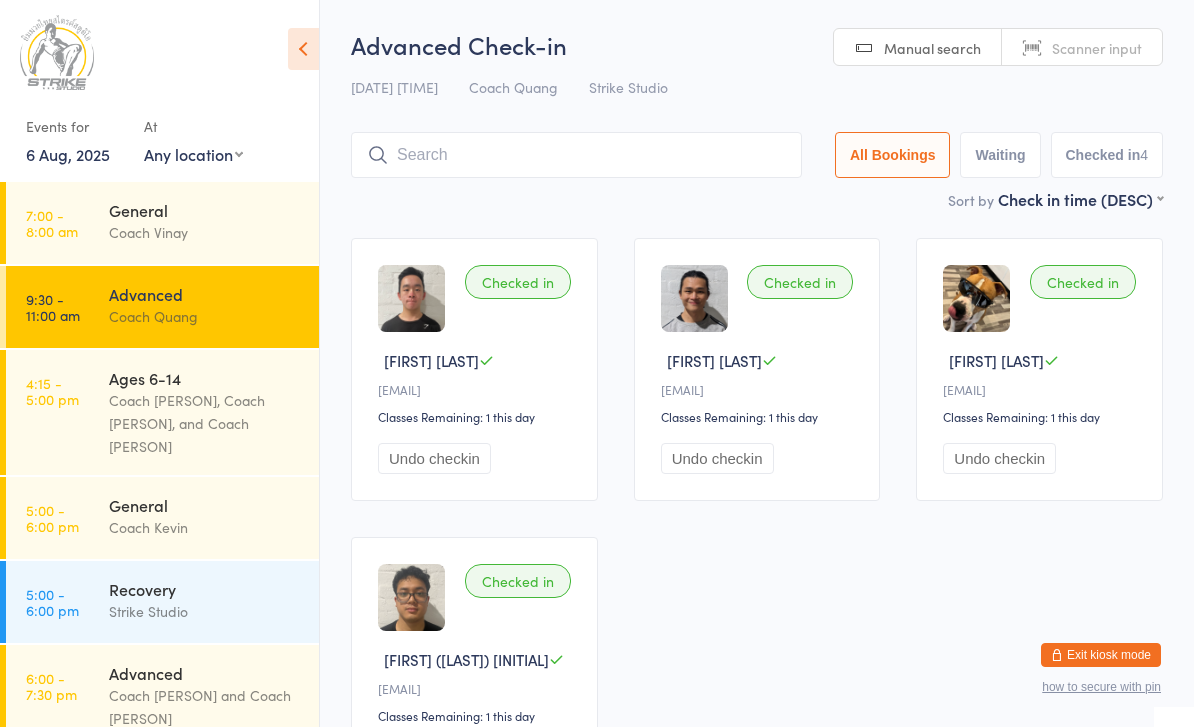 click at bounding box center (576, 155) 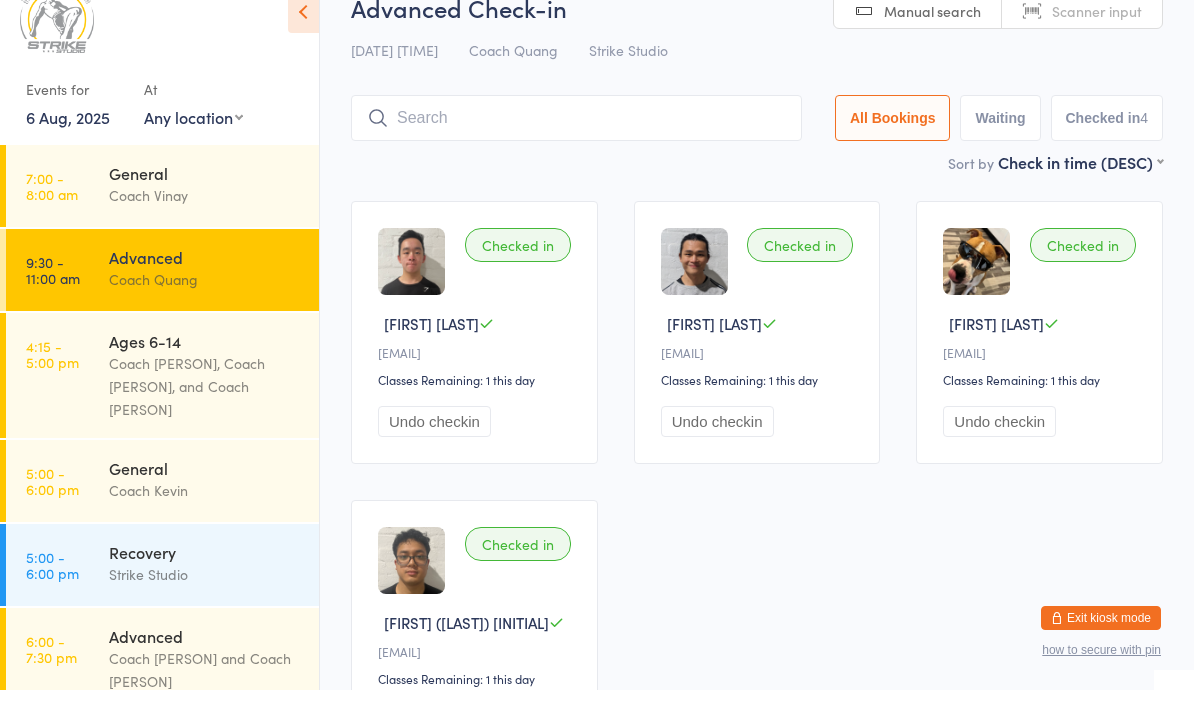 scroll, scrollTop: 62, scrollLeft: 0, axis: vertical 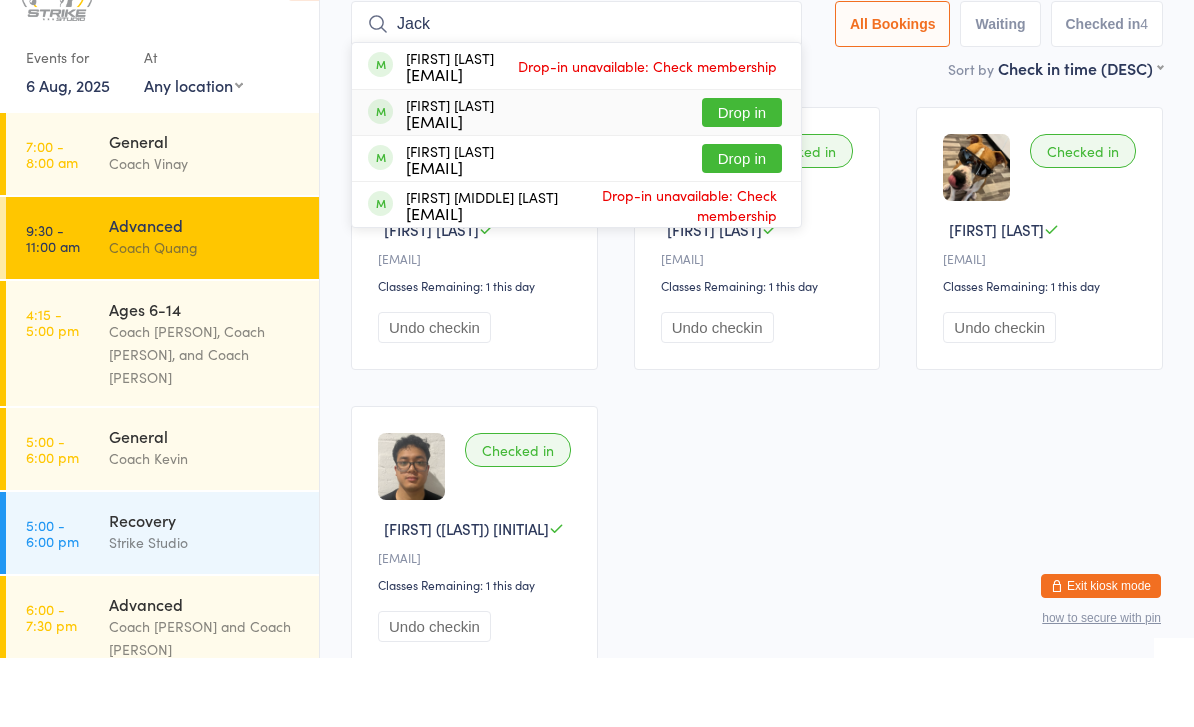 type on "Jack" 